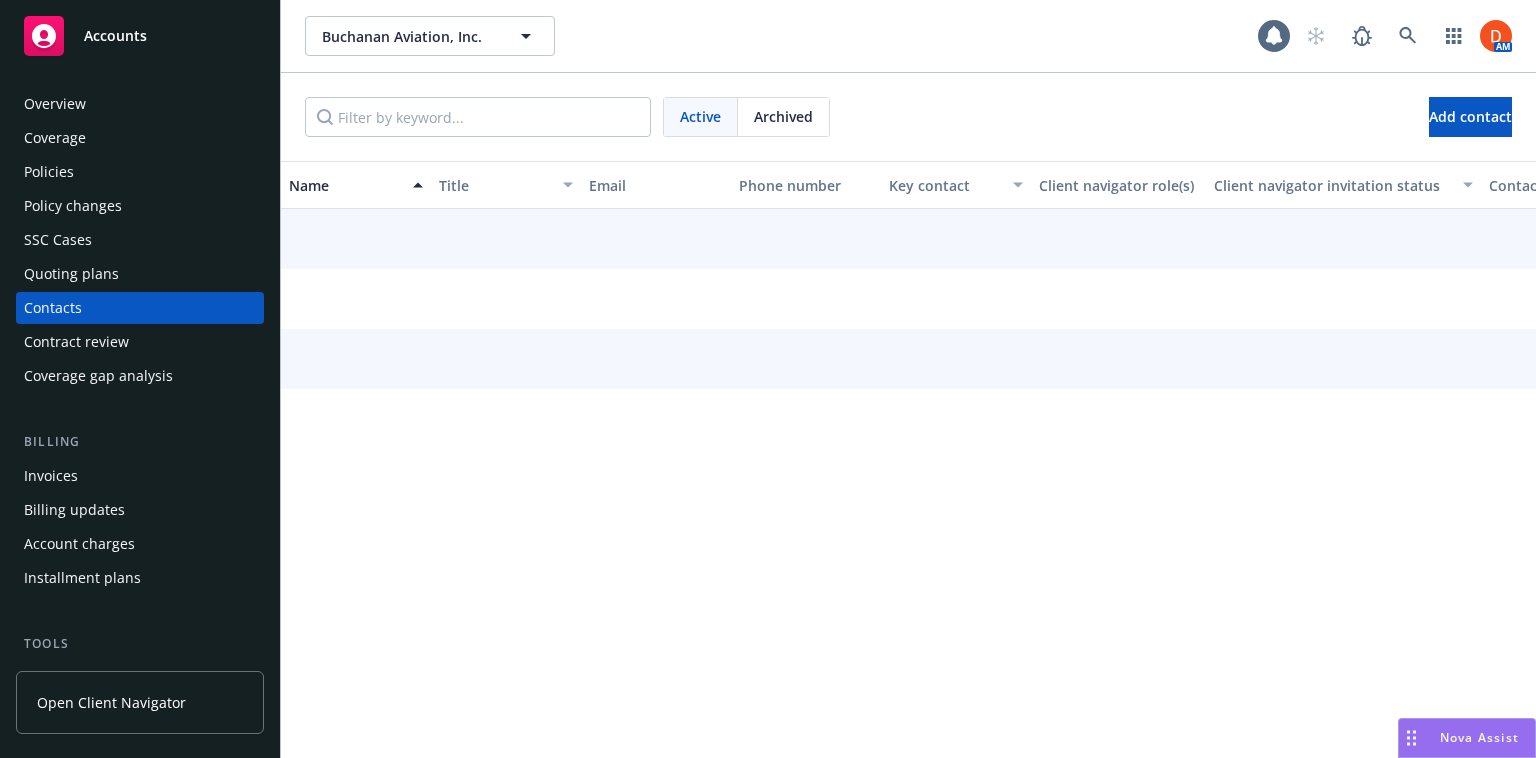 scroll, scrollTop: 0, scrollLeft: 0, axis: both 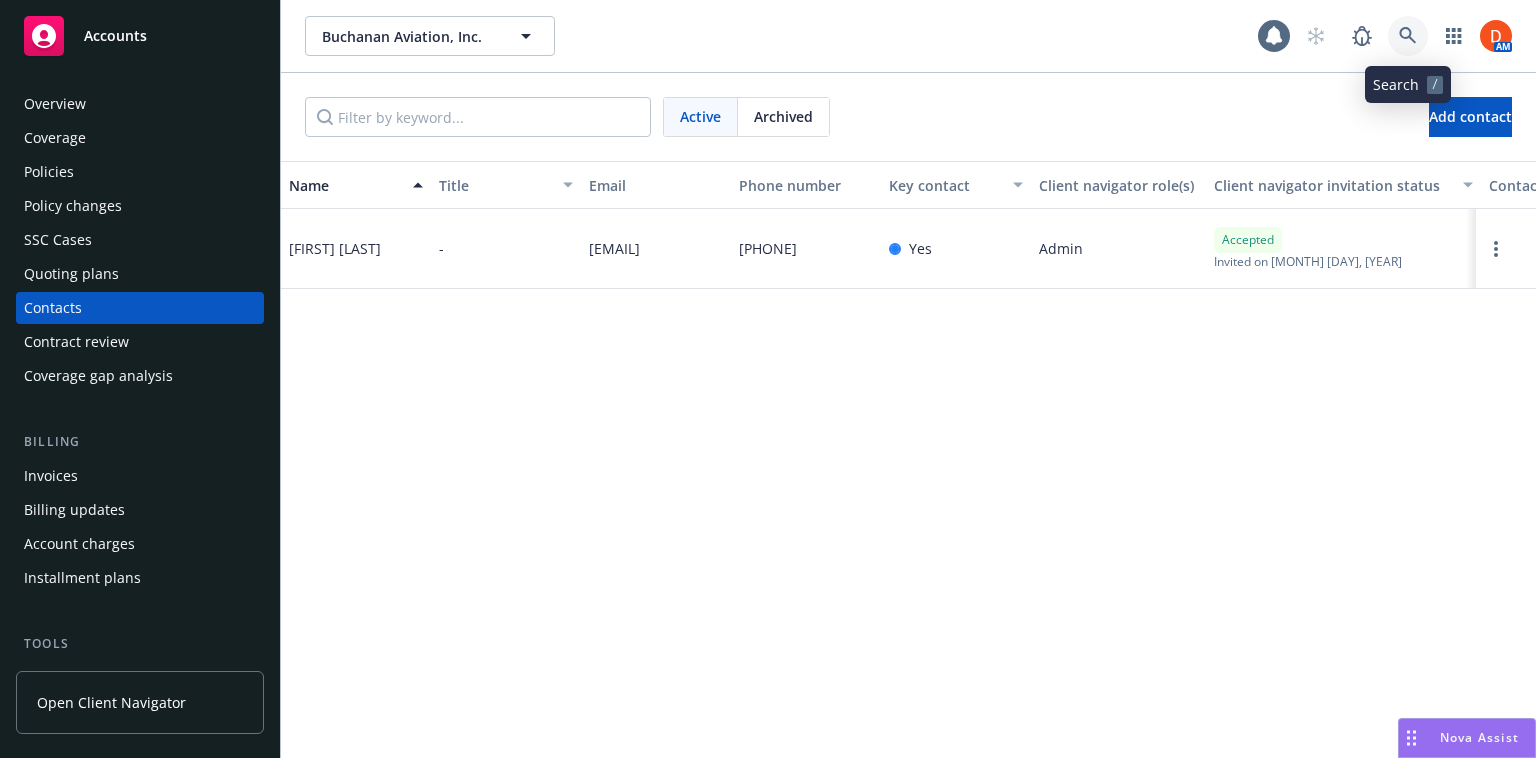 click at bounding box center (1408, 36) 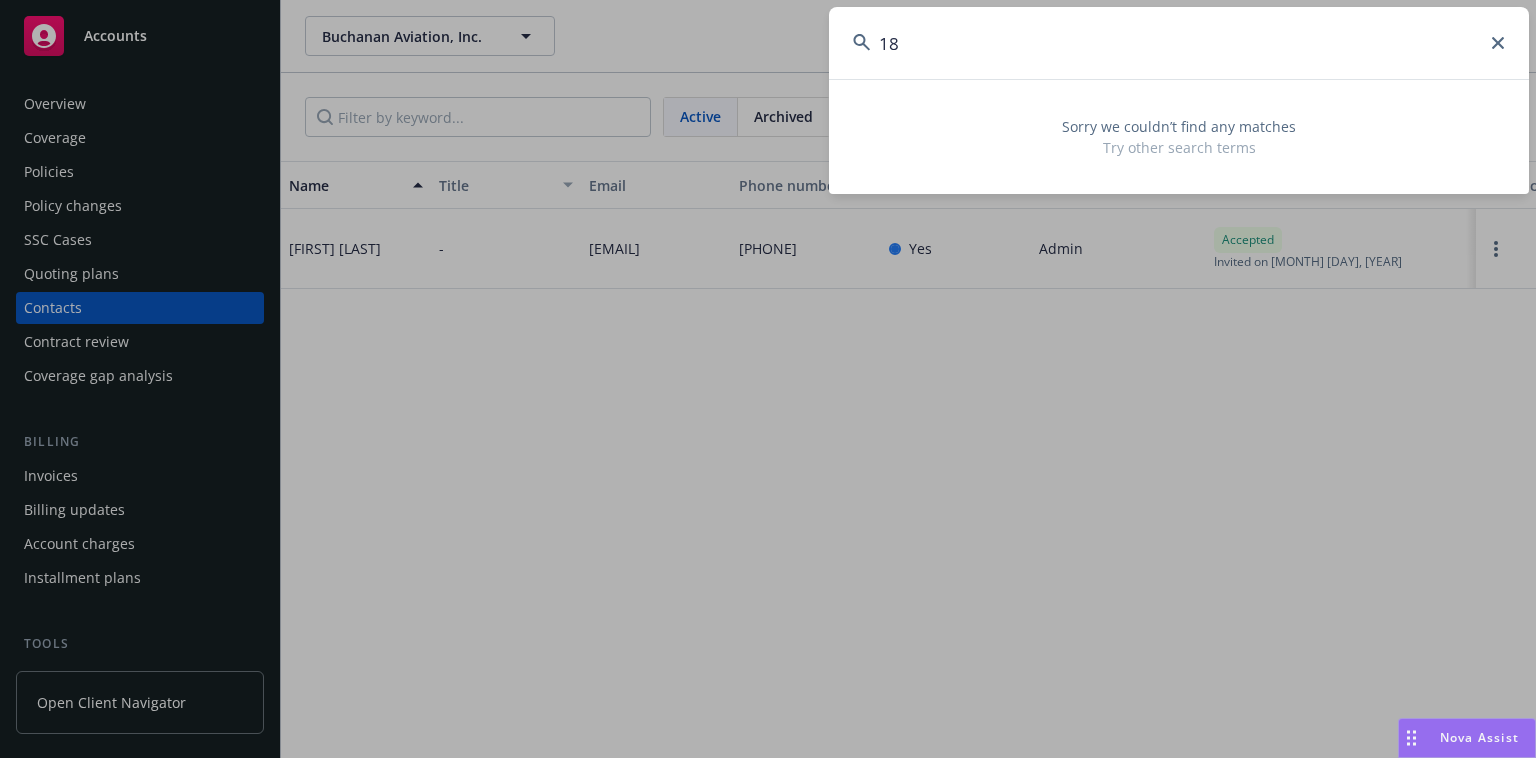 type on "1" 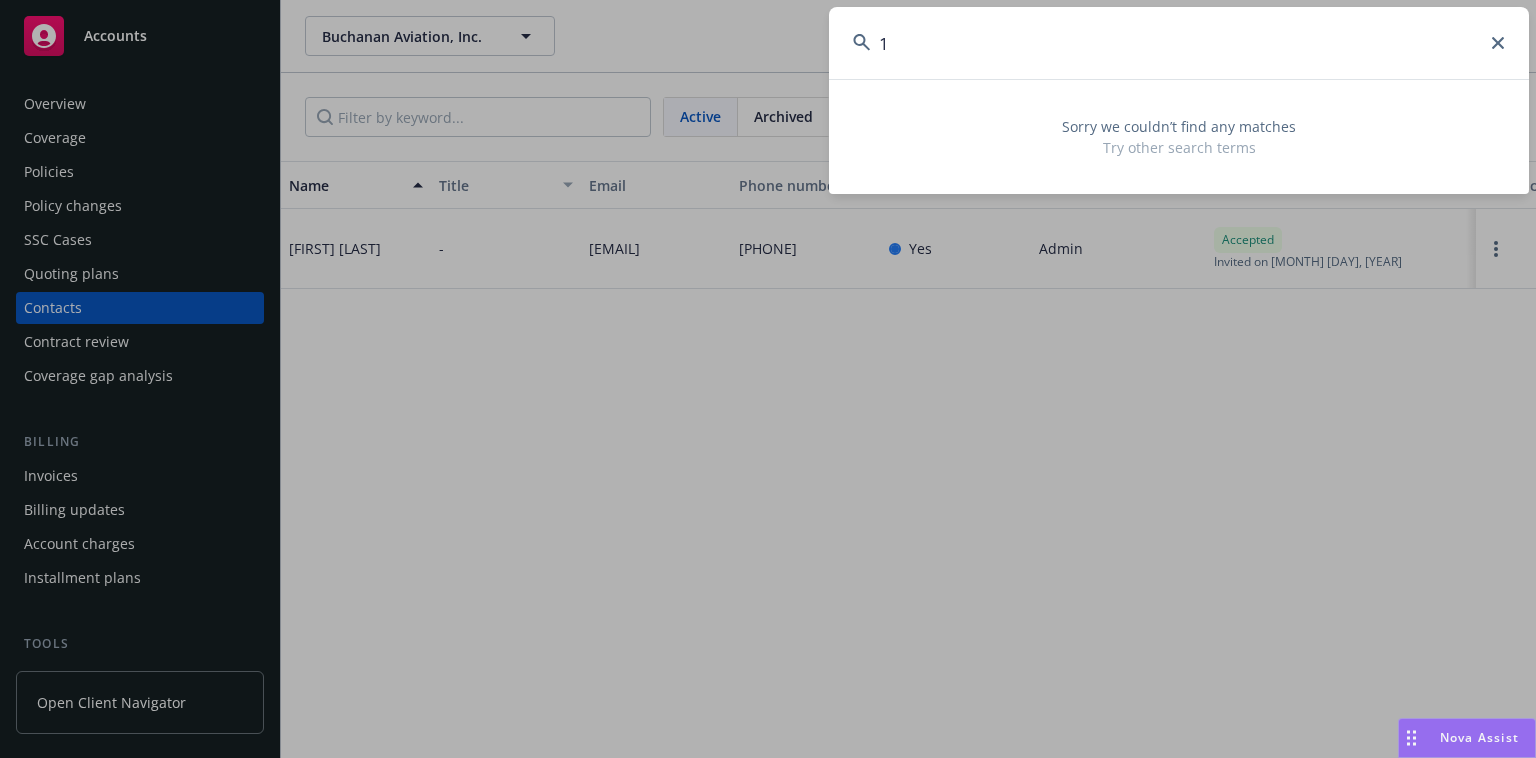 type 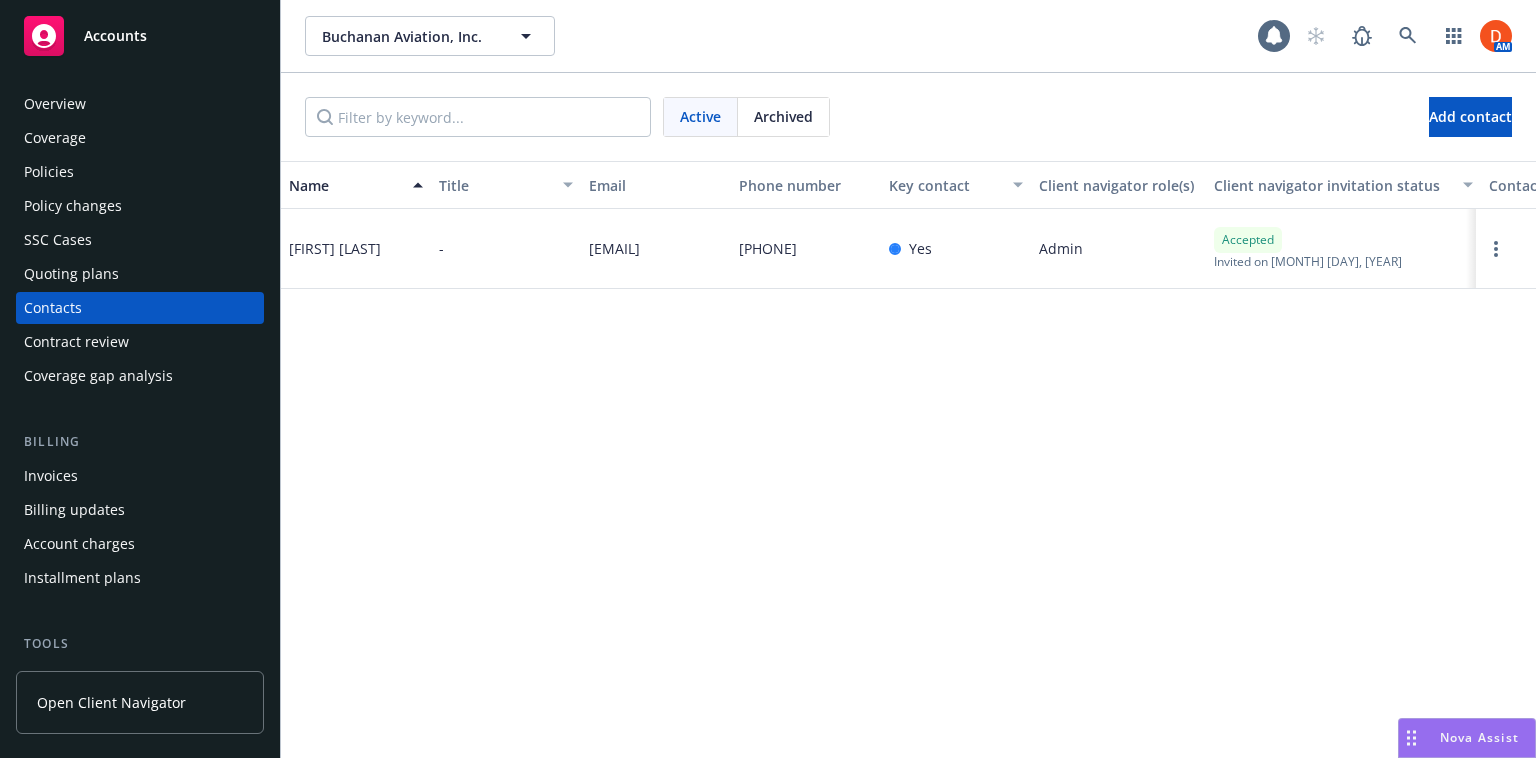 click on "Accounts" at bounding box center [140, 36] 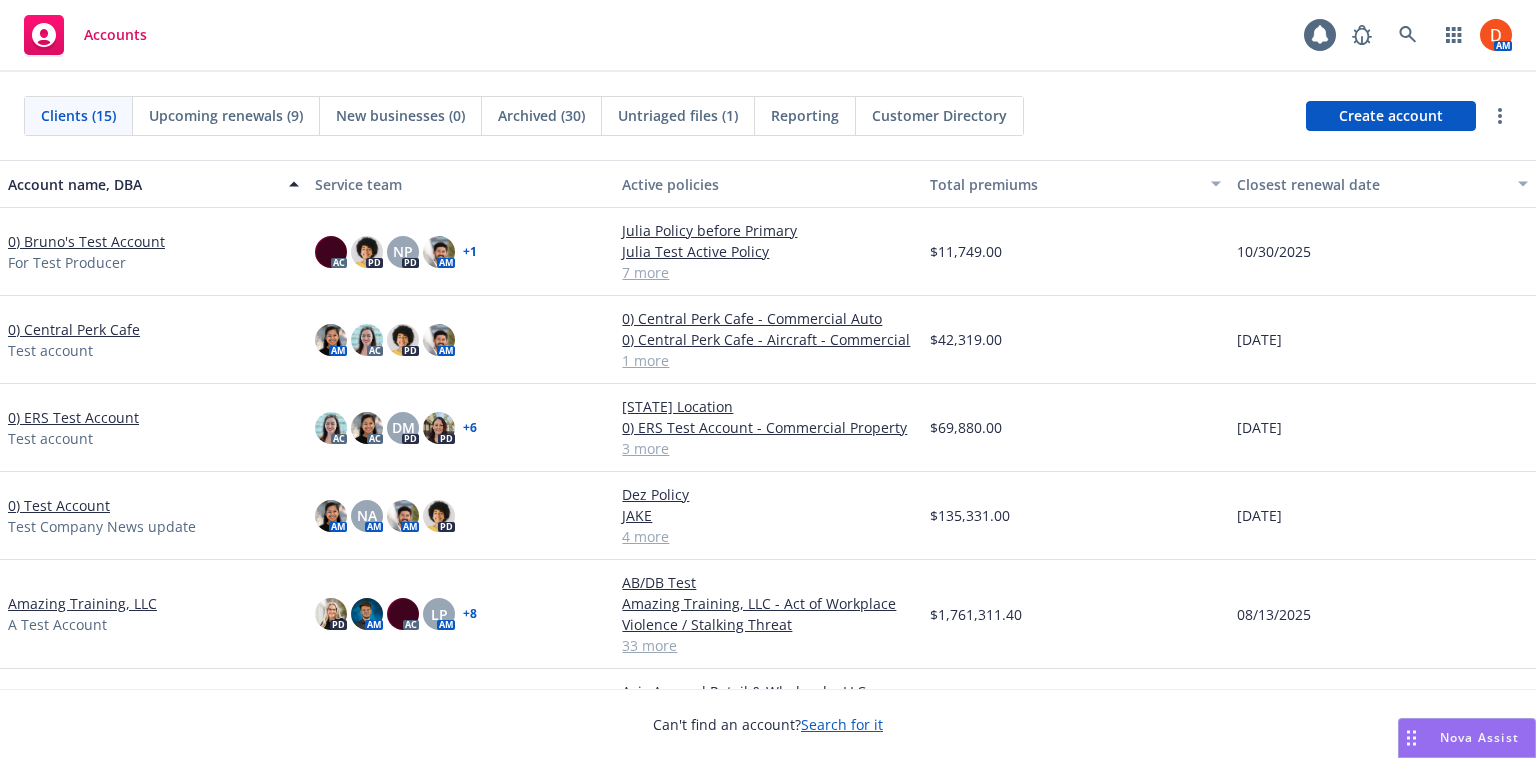 click on "0) Bruno's Test Account" at bounding box center (86, 241) 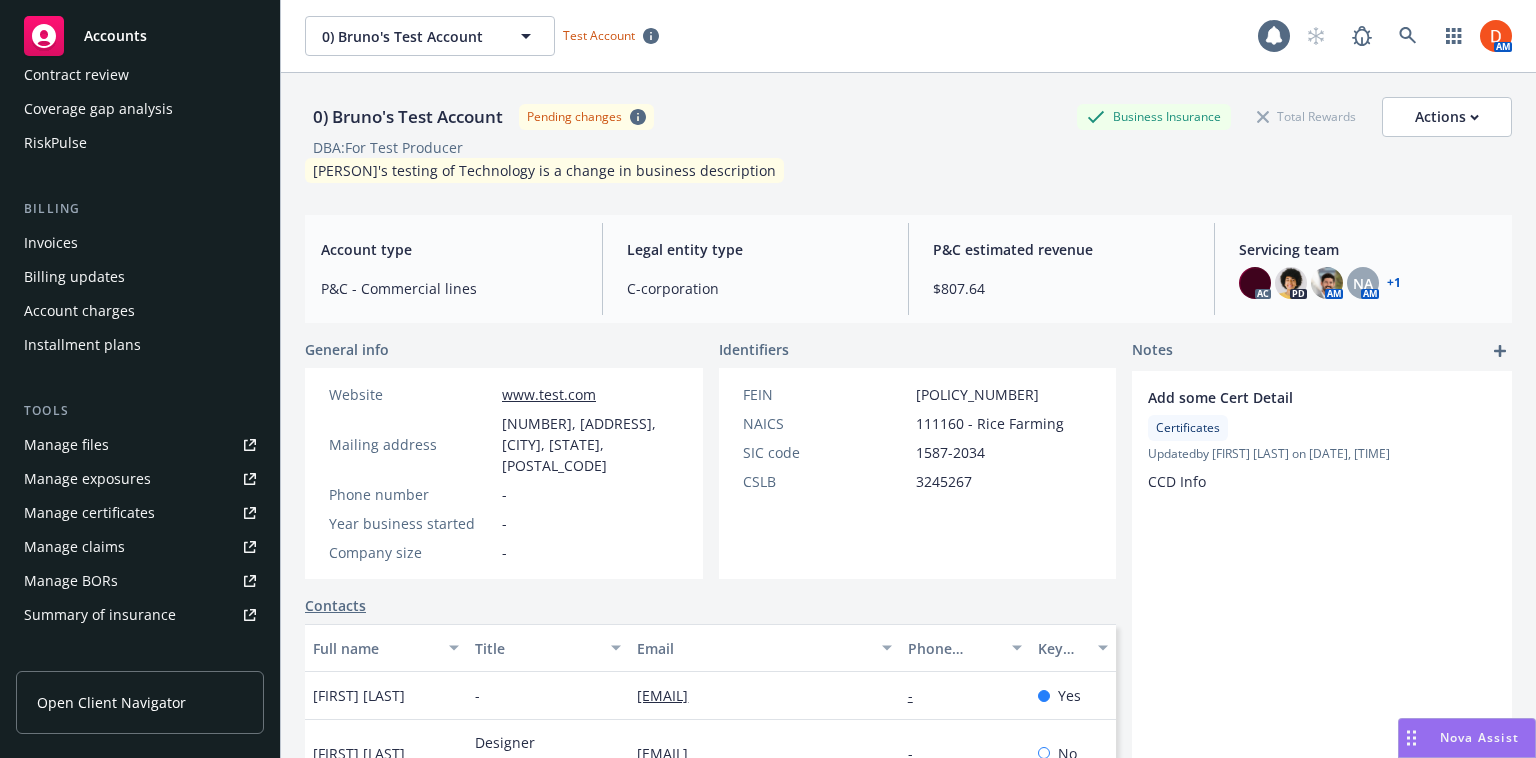 scroll, scrollTop: 268, scrollLeft: 0, axis: vertical 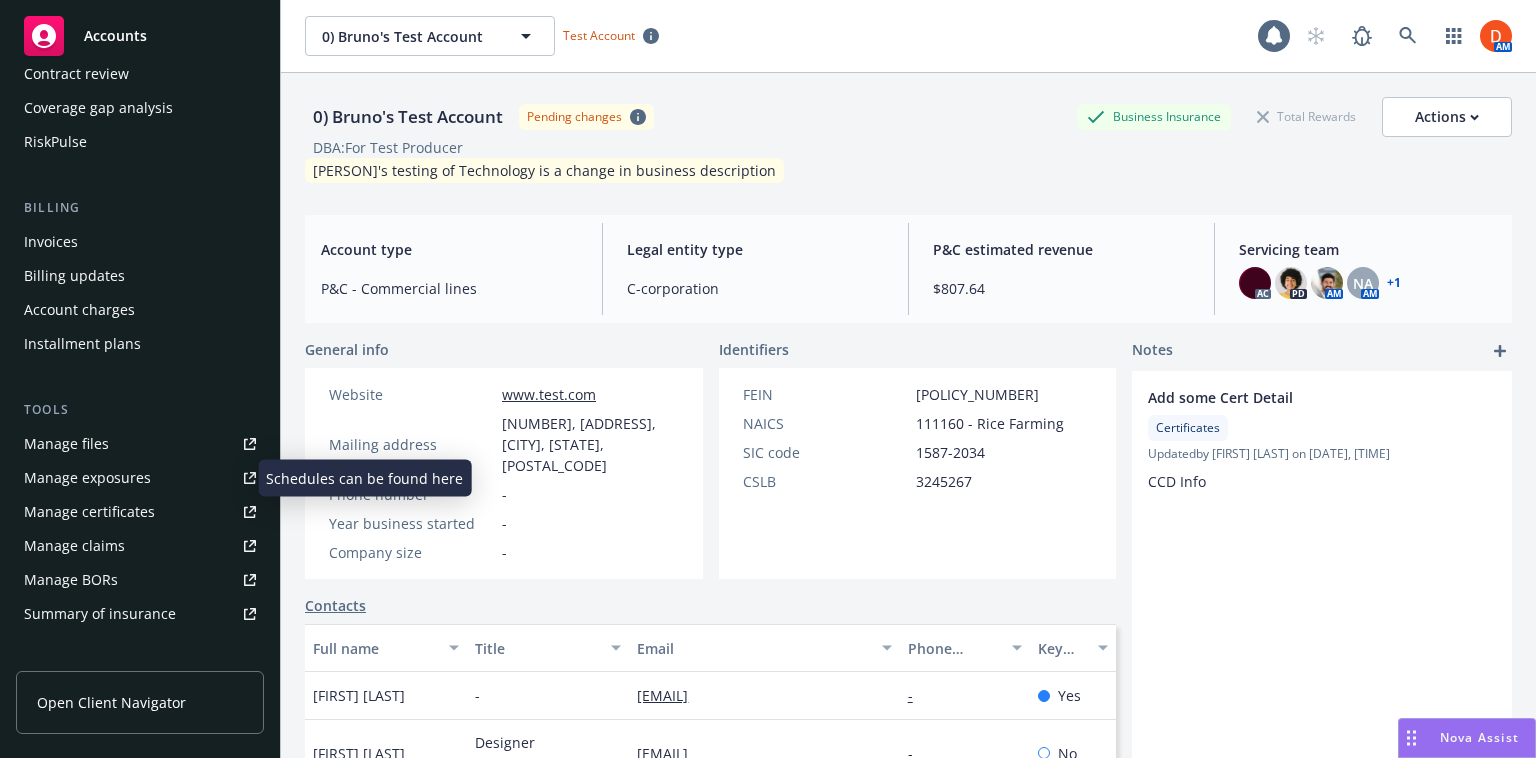 click on "Manage exposures" at bounding box center (87, 478) 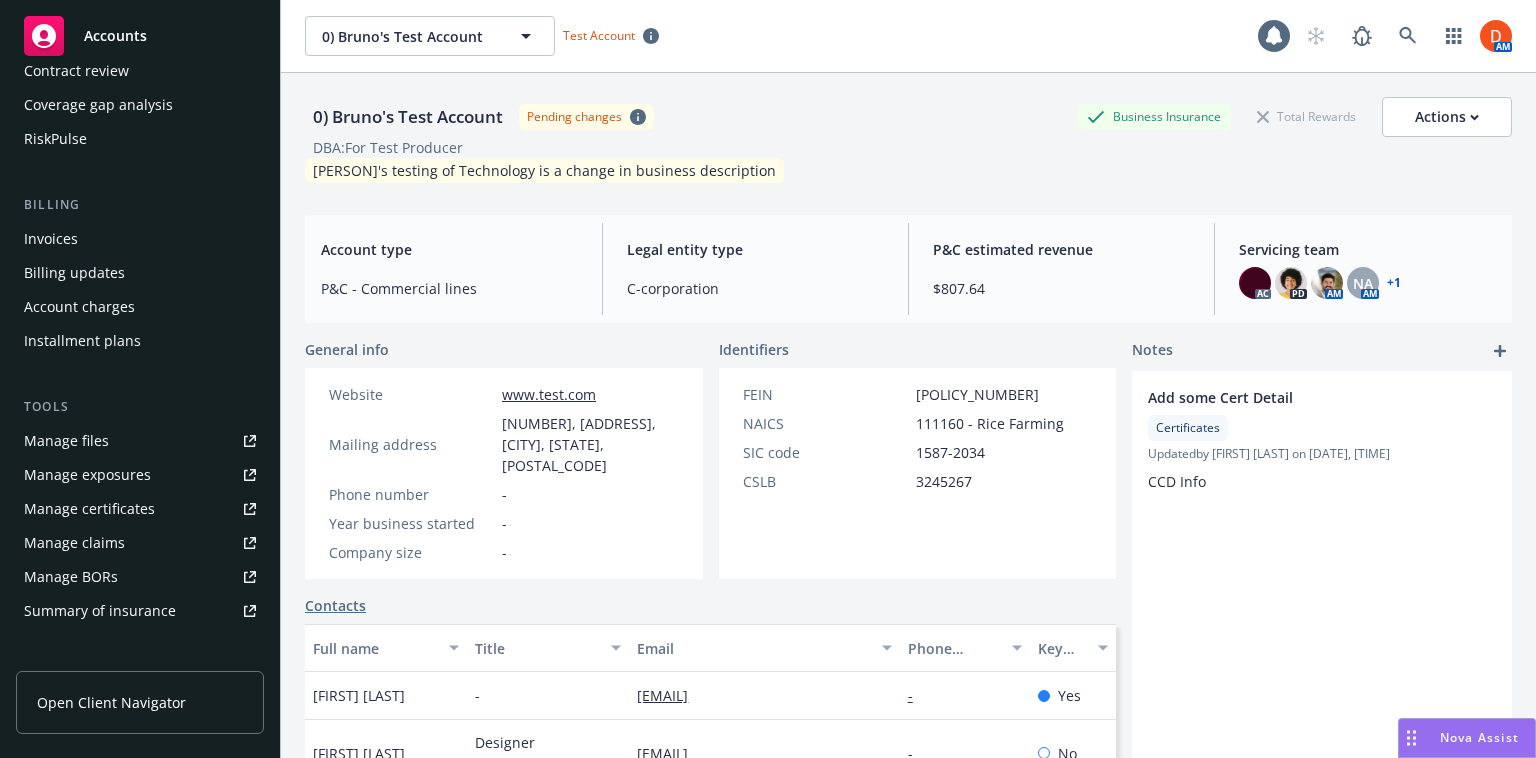 scroll, scrollTop: 192, scrollLeft: 0, axis: vertical 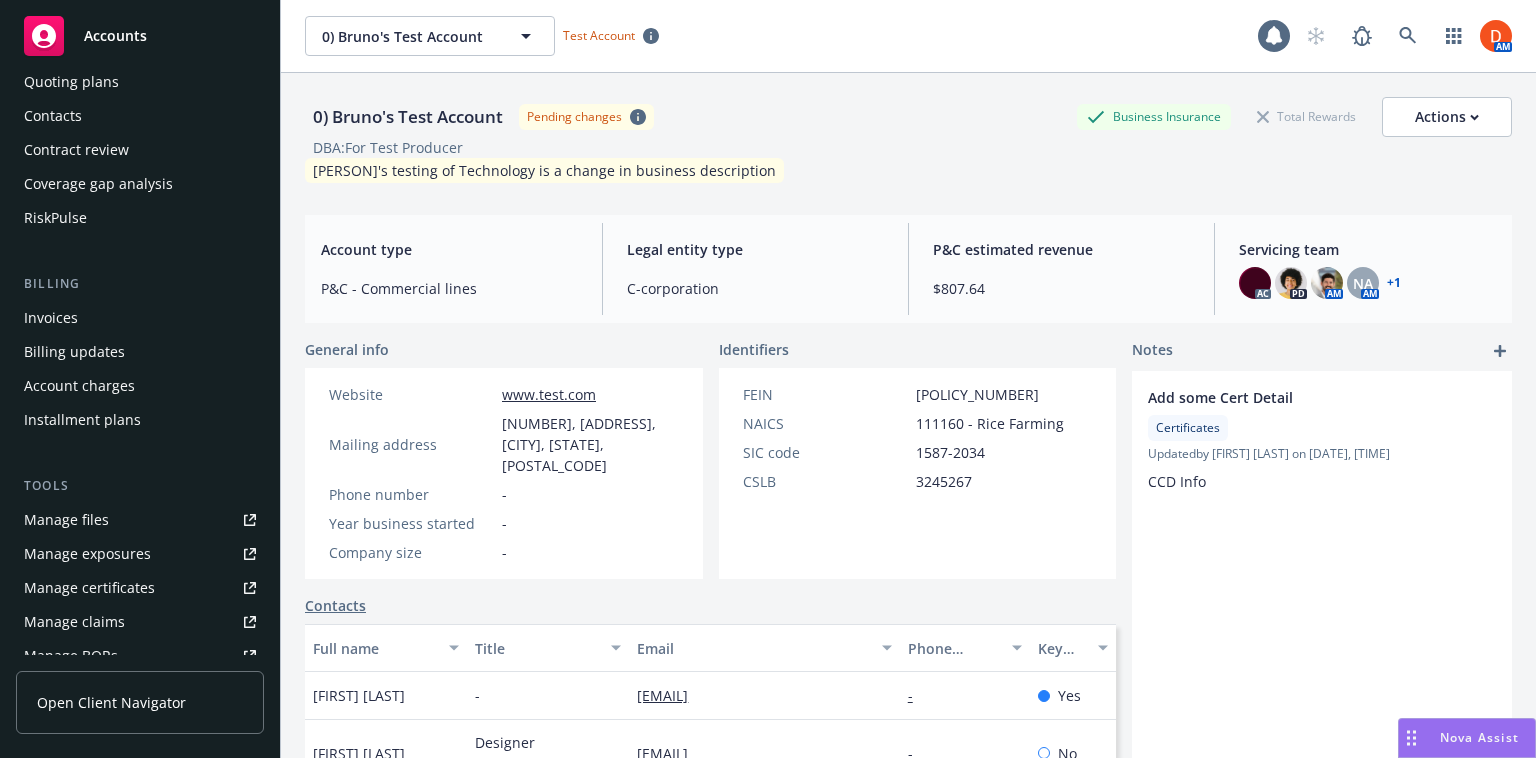 click on "Contacts" at bounding box center (140, 116) 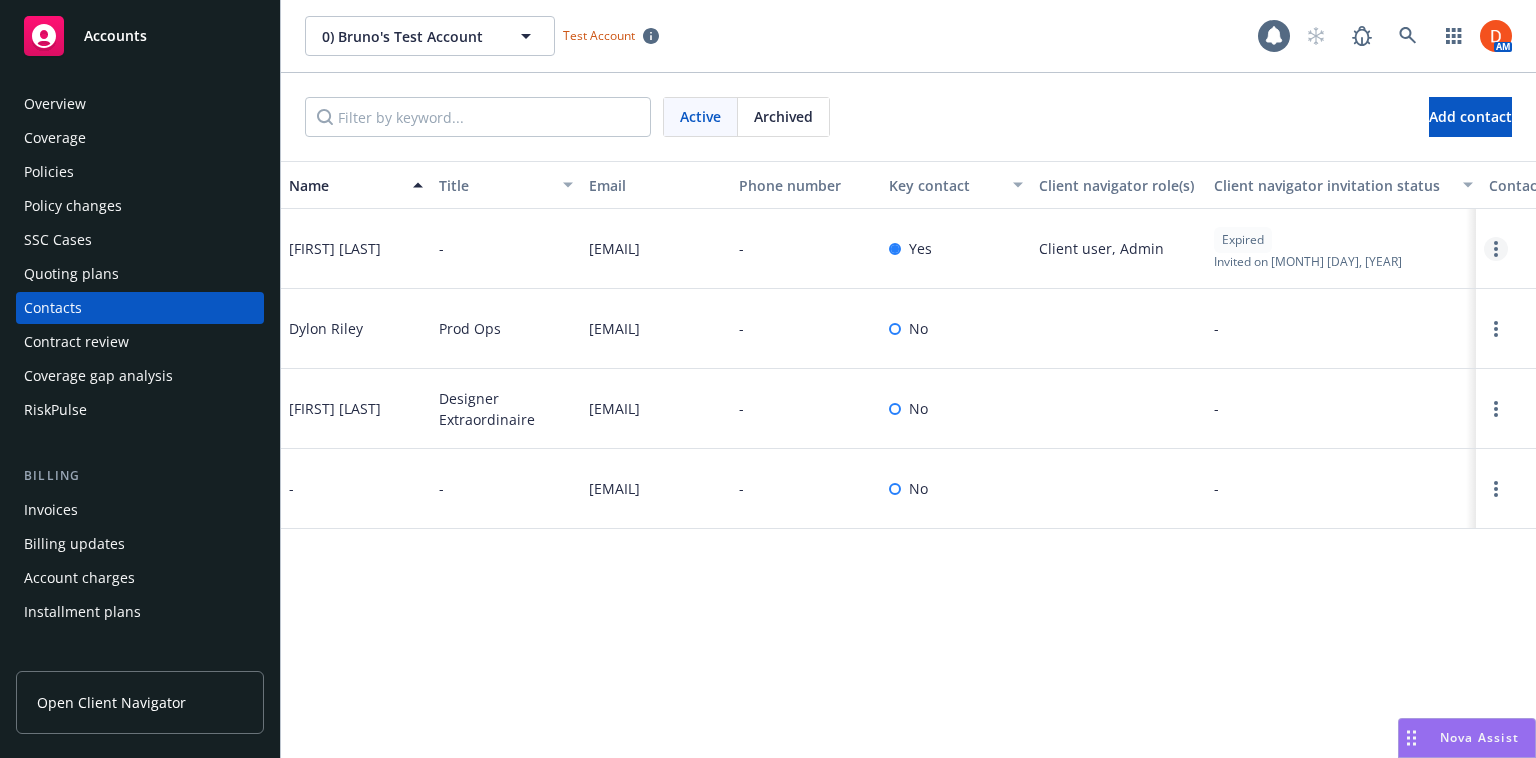 click at bounding box center [1496, 249] 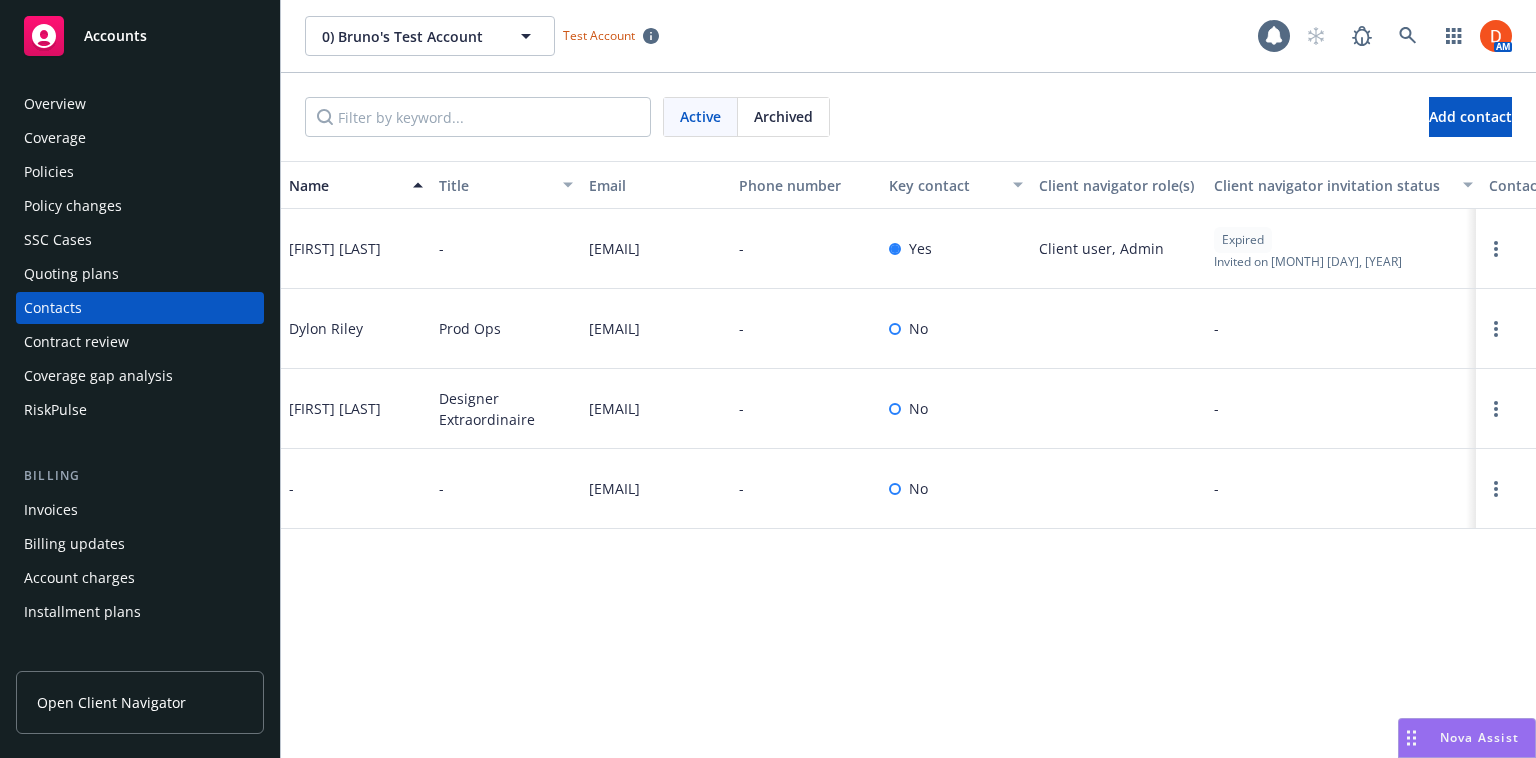 click on "[FIRST] [LAST] - [EMAIL] - Yes Client user, Admin Expired Invited on [MONTH] [DAY], [YEAR] All correspondence - - - [FIRST] [LAST] Prod Ops [EMAIL] - No - - - - - [FIRST] [LAST] Designer Extraordinaire [EMAIL] - No - - - - - - - [EMAIL] - No - - - - -" at bounding box center [908, 459] 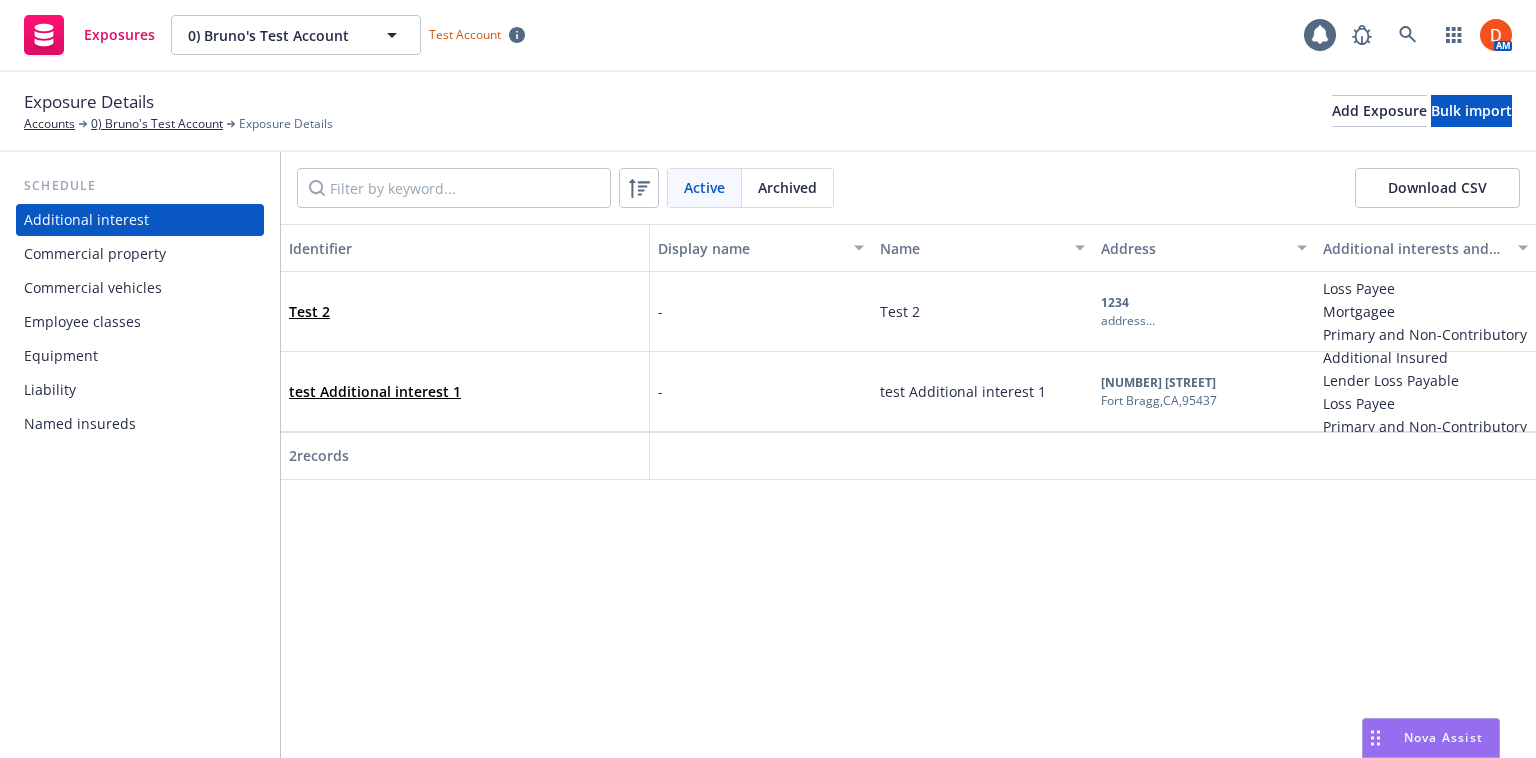 scroll, scrollTop: 0, scrollLeft: 0, axis: both 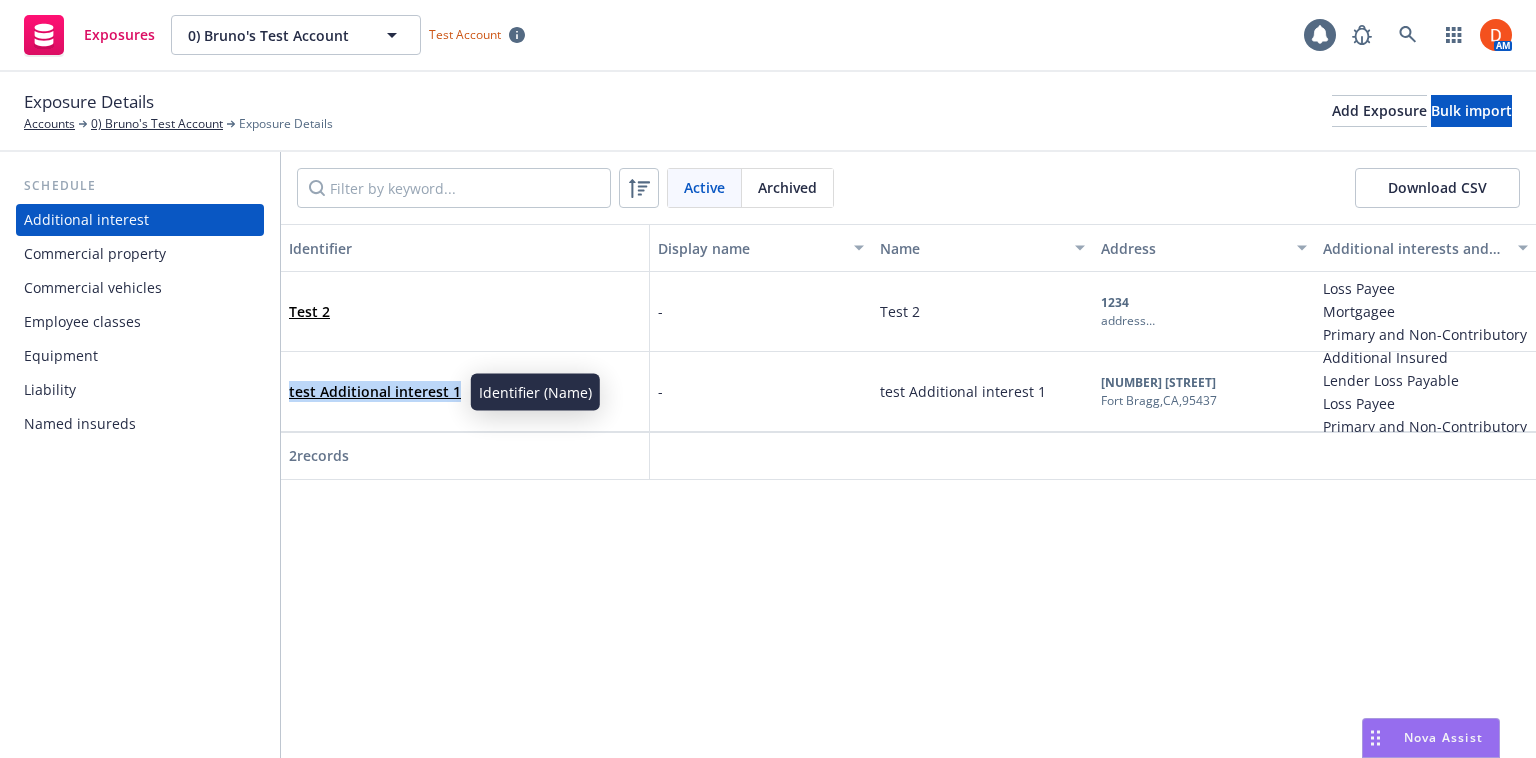 drag, startPoint x: 461, startPoint y: 392, endPoint x: 288, endPoint y: 391, distance: 173.00288 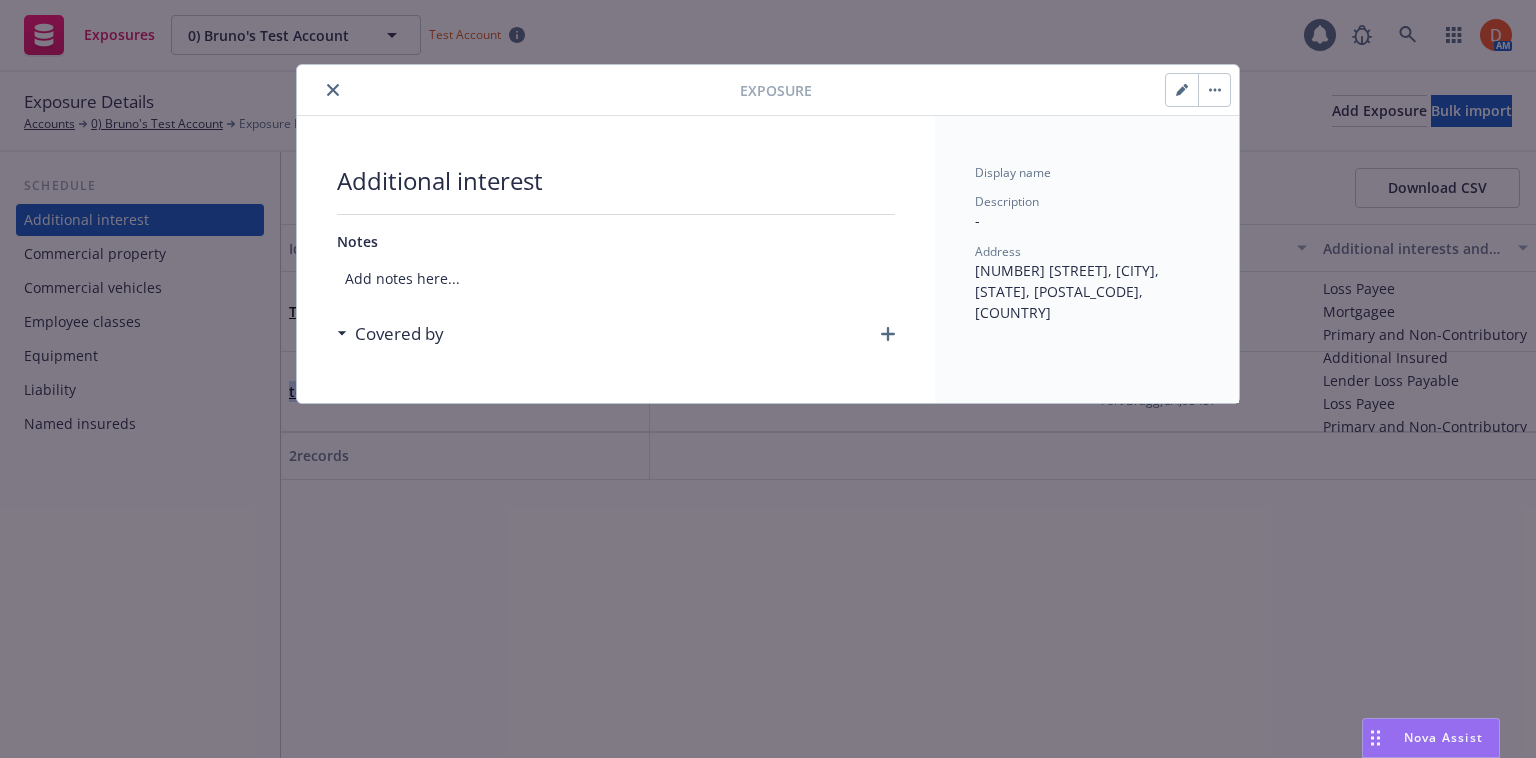 click at bounding box center (333, 90) 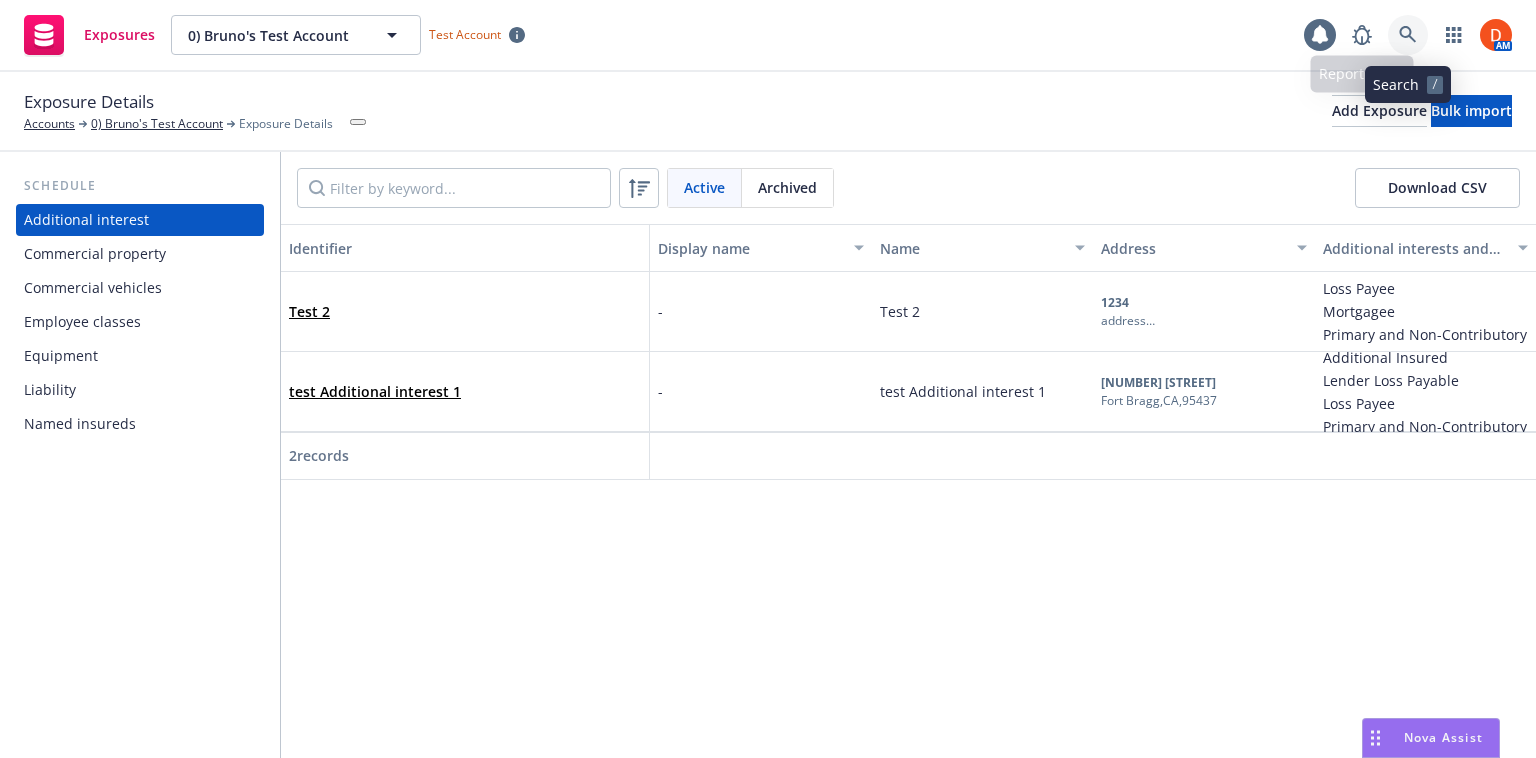 click at bounding box center (1408, 35) 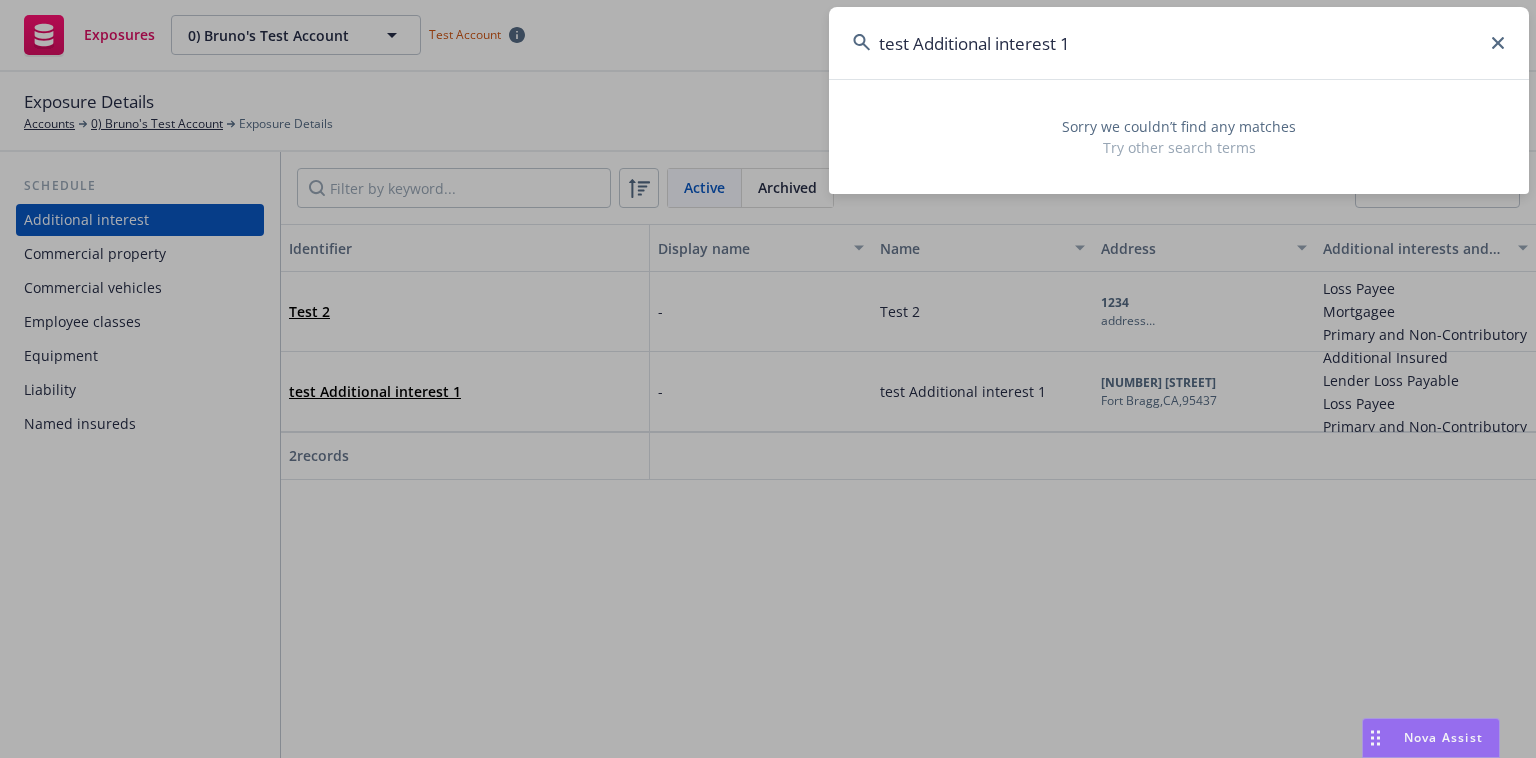 click on "test Additional interest 1" at bounding box center (1179, 43) 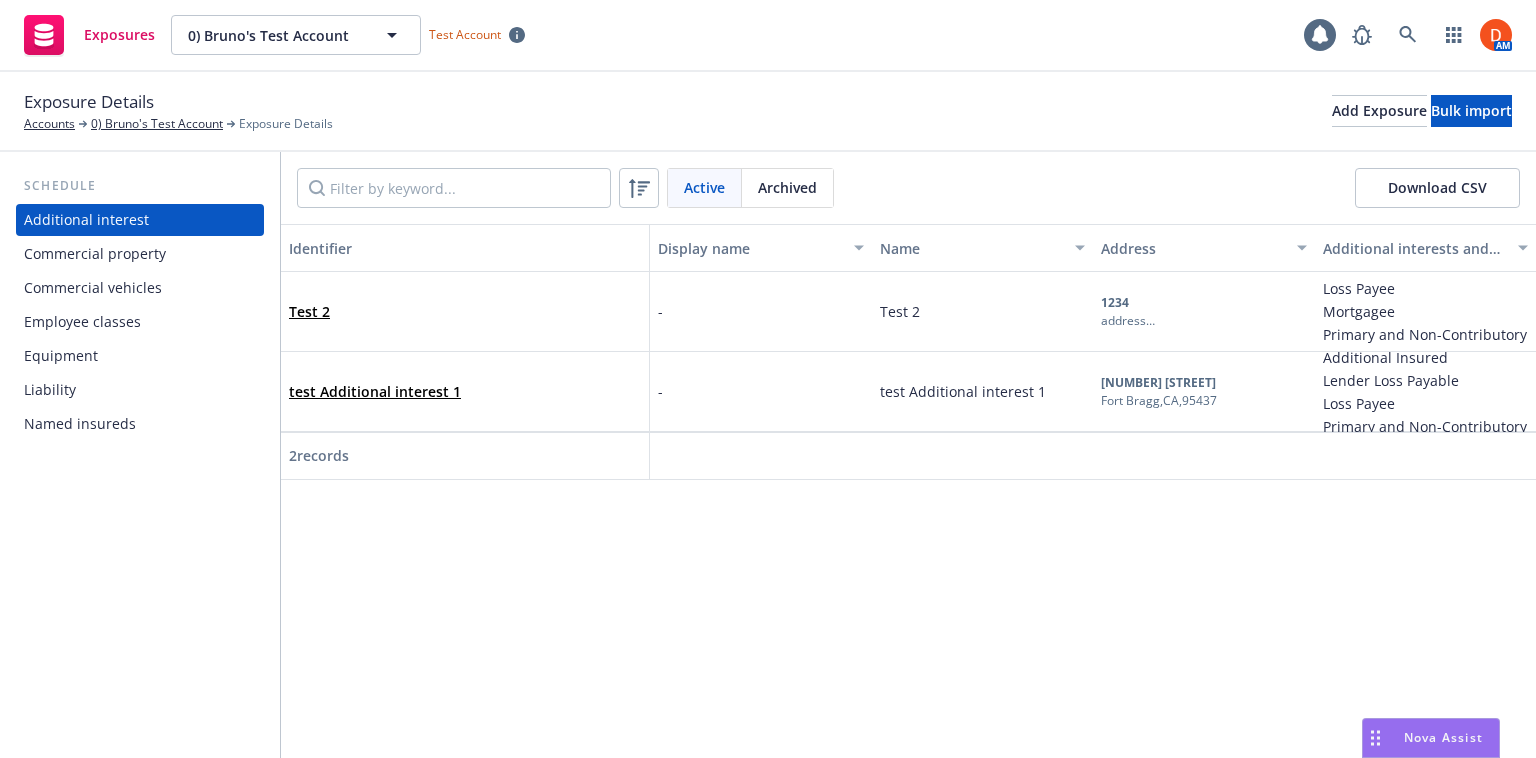 click on "Commercial property" at bounding box center [140, 254] 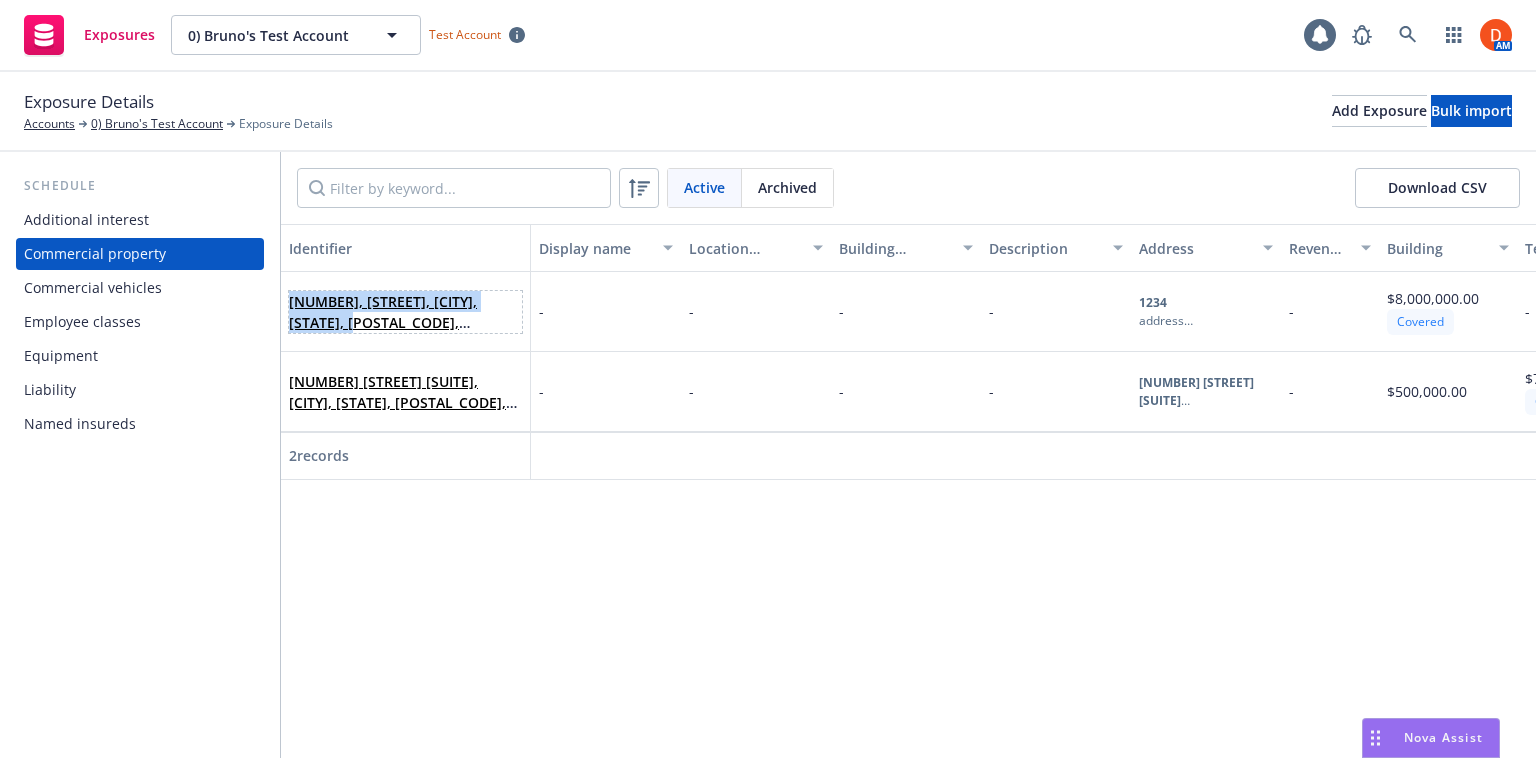 drag, startPoint x: 362, startPoint y: 321, endPoint x: 287, endPoint y: 299, distance: 78.160095 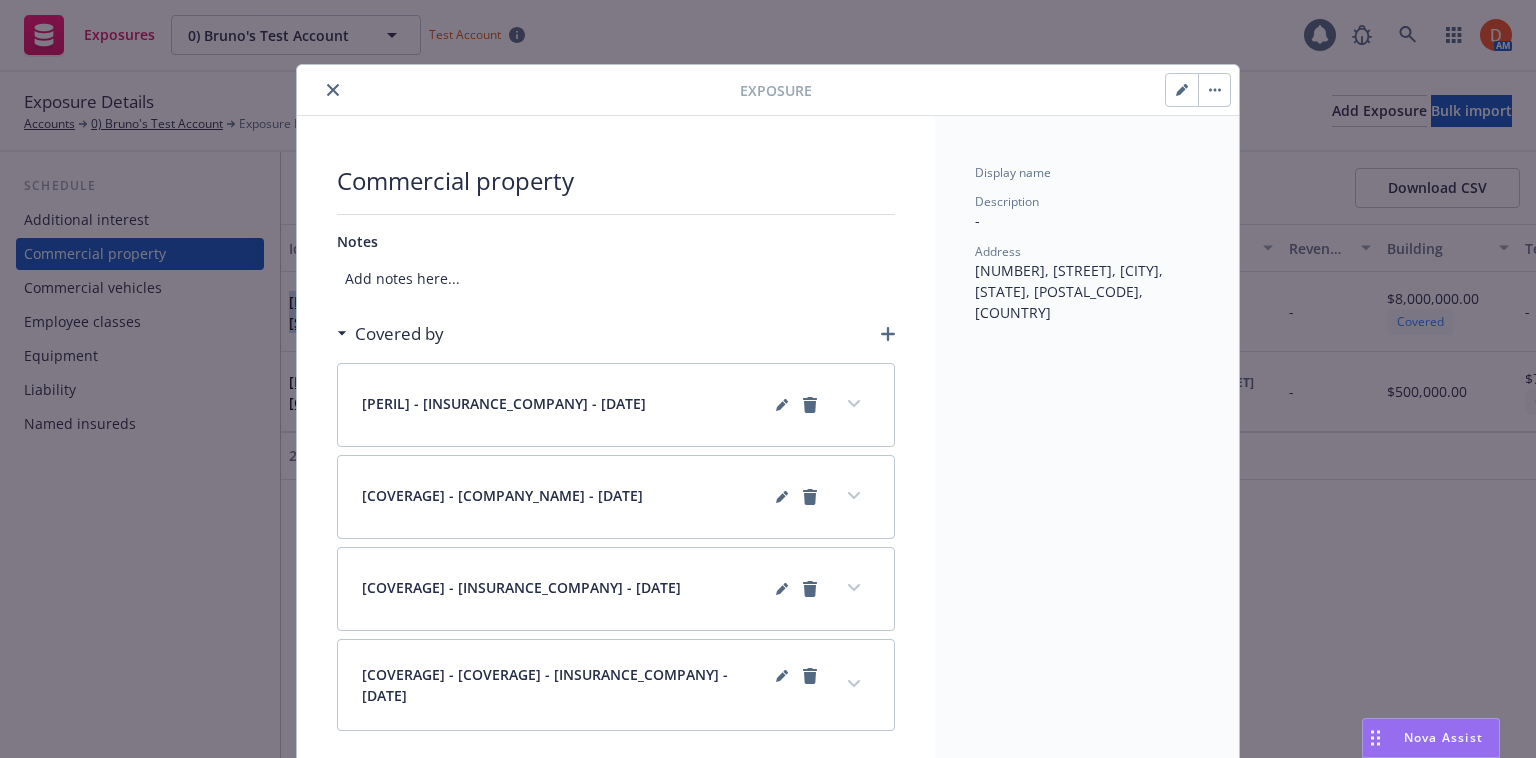 click 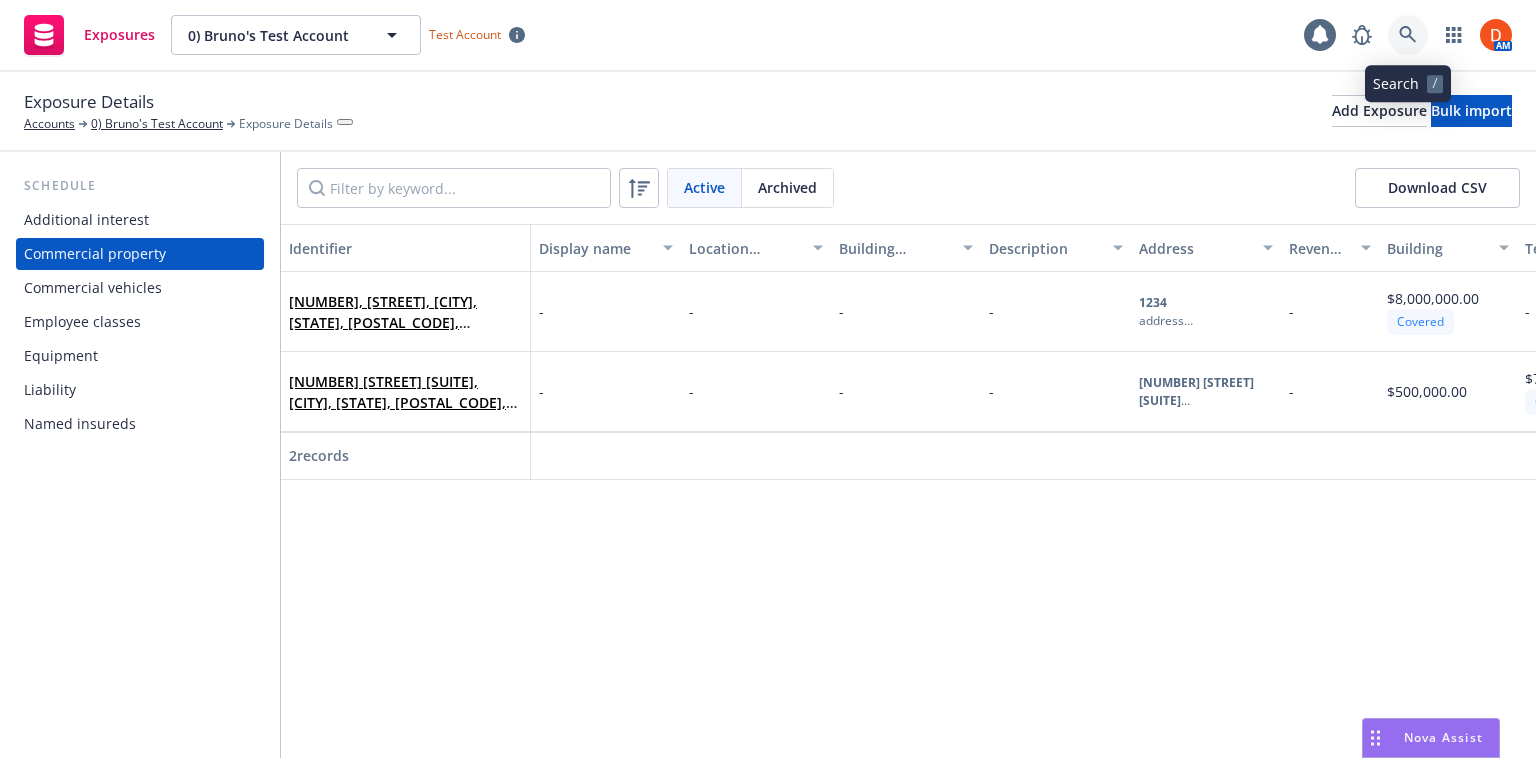 click 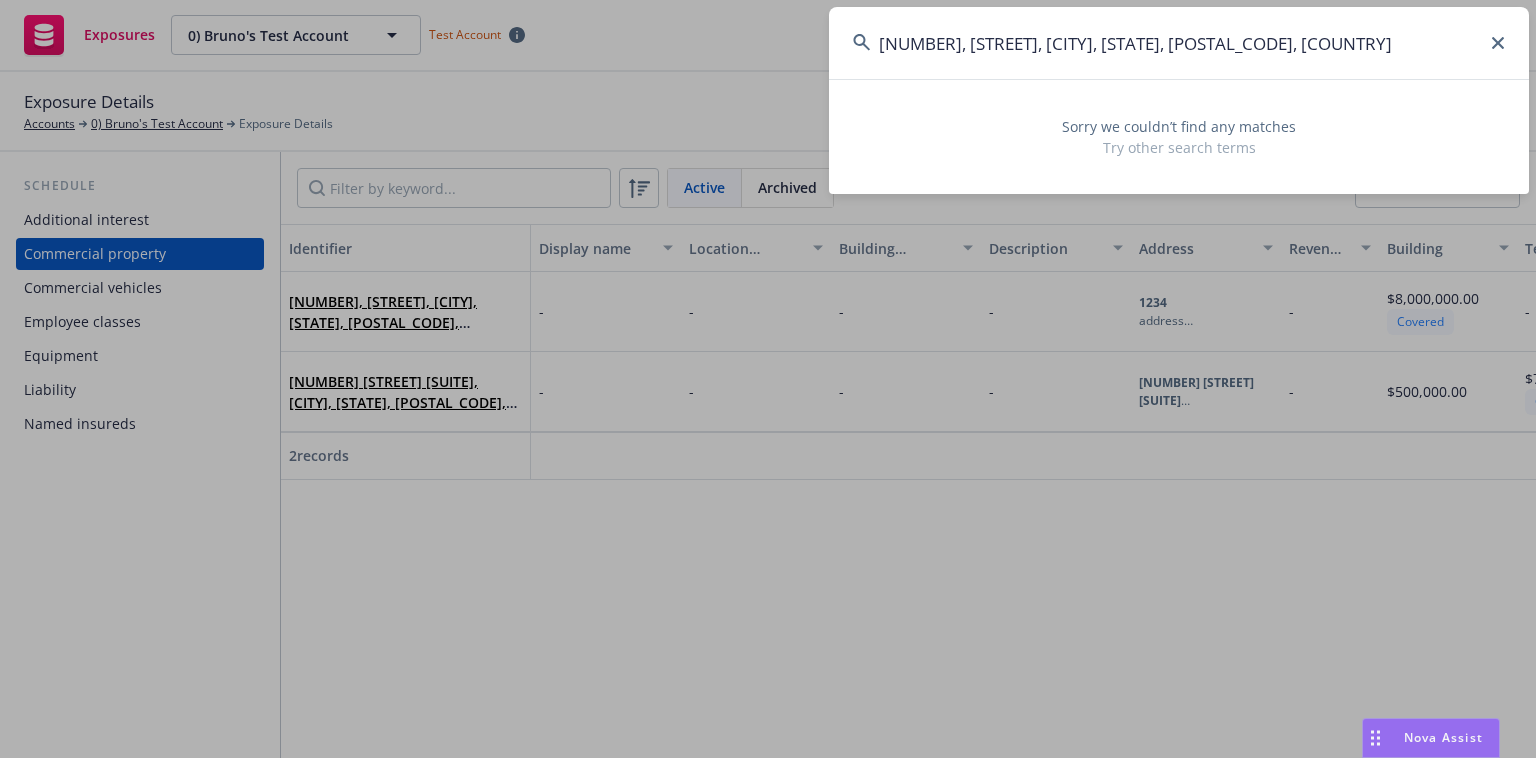 type on "1234, address, hayward, AL, 45678, USA" 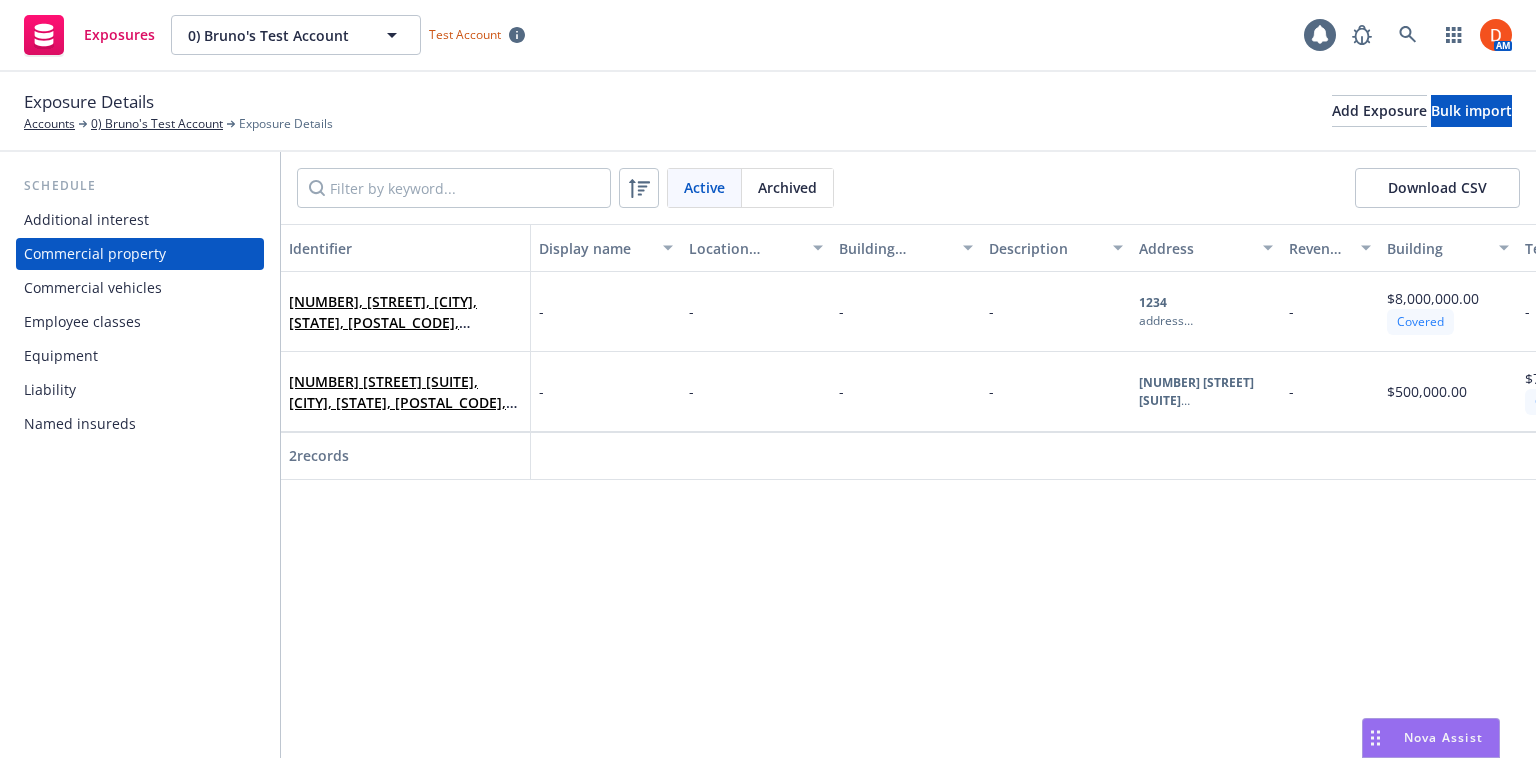 click on "Commercial vehicles" at bounding box center (93, 288) 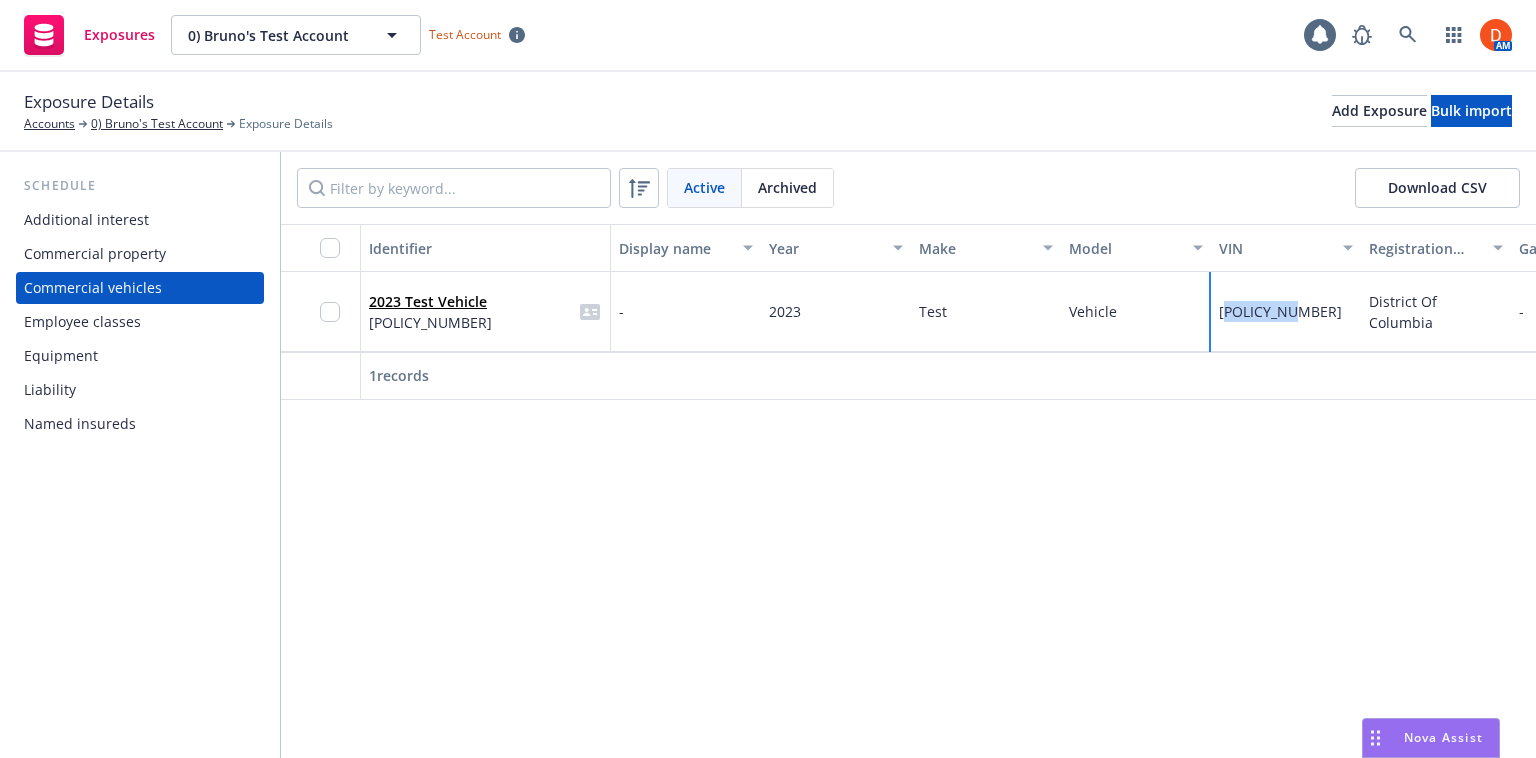 drag, startPoint x: 1223, startPoint y: 311, endPoint x: 1323, endPoint y: 309, distance: 100.02 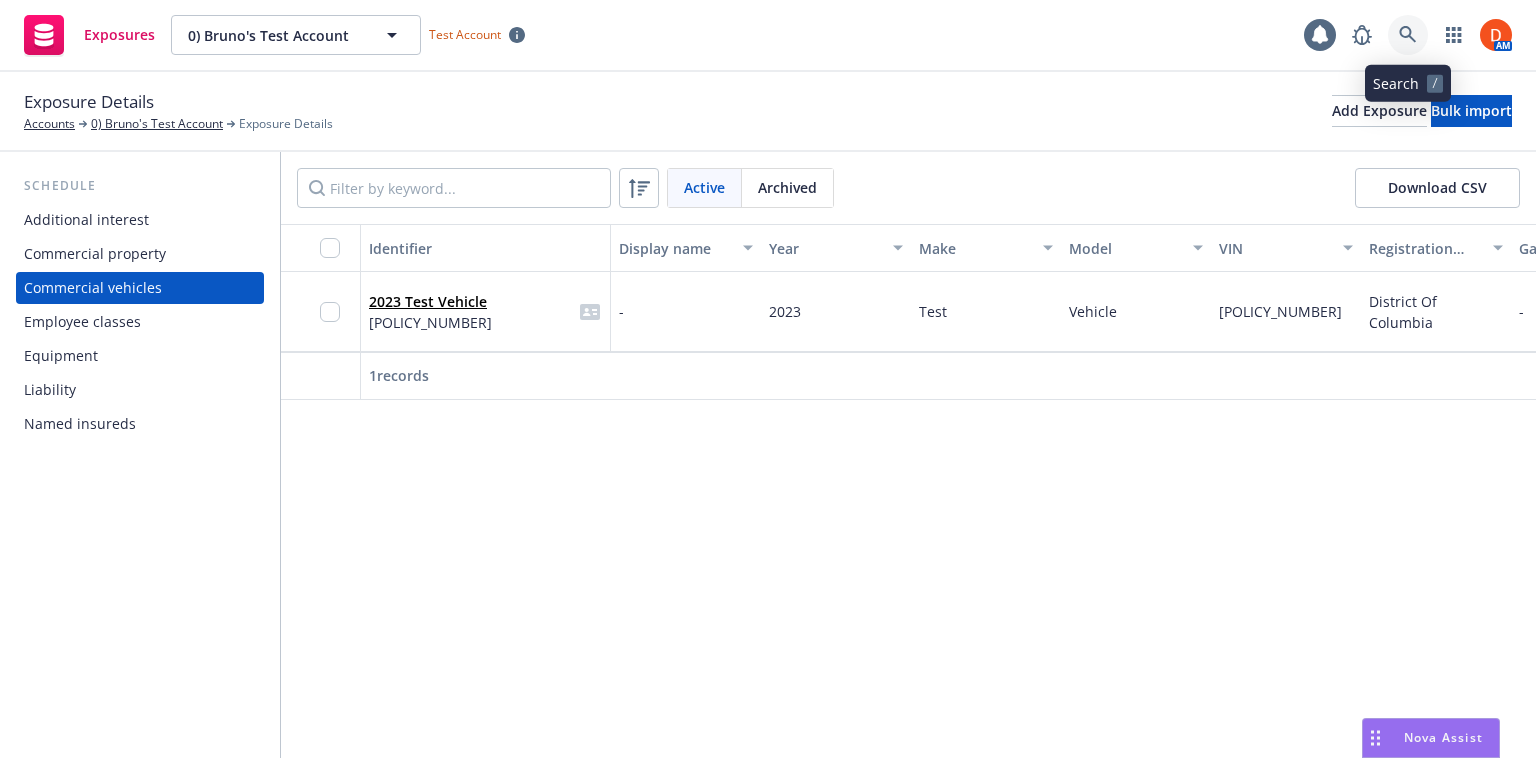 click 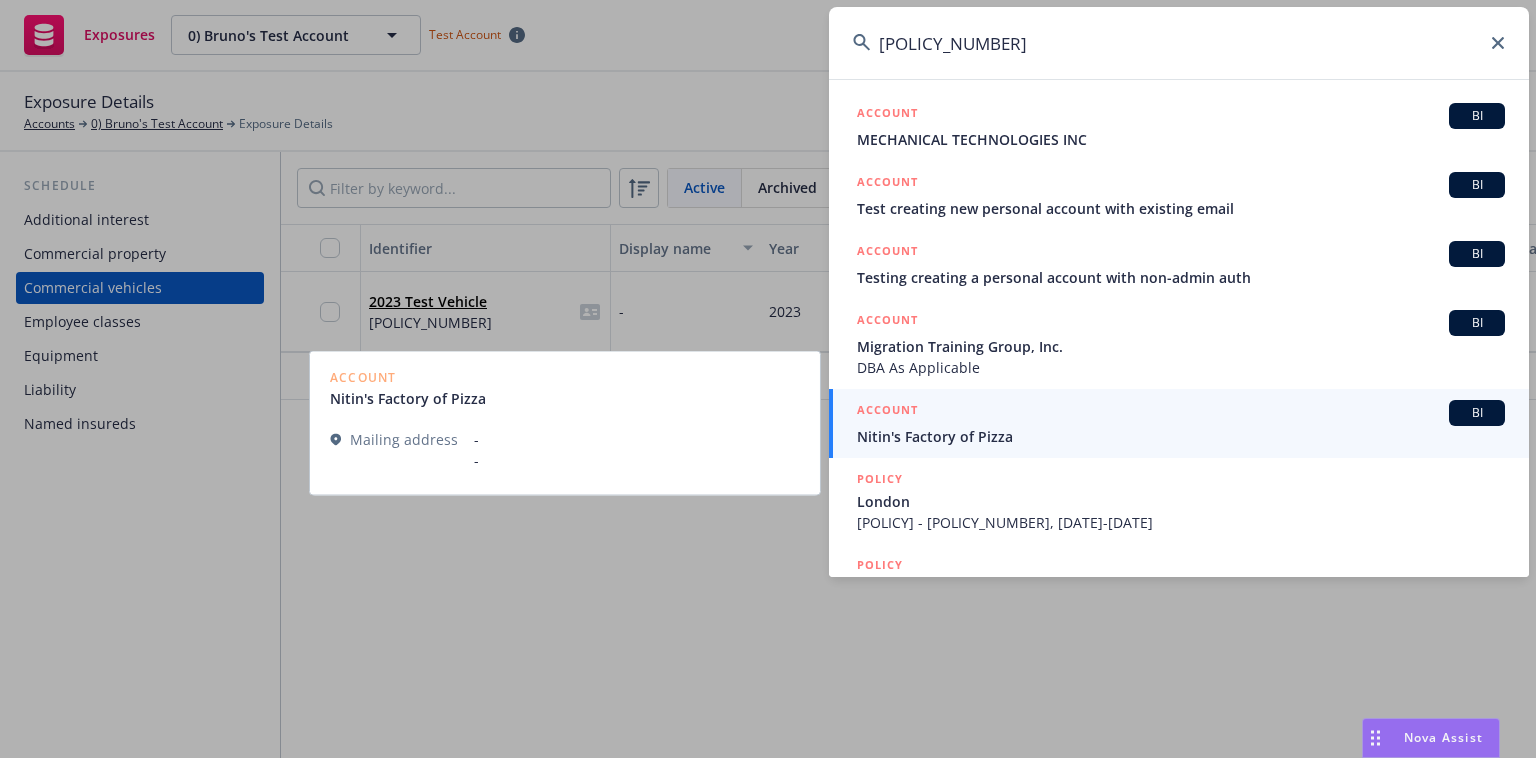 scroll, scrollTop: 55, scrollLeft: 0, axis: vertical 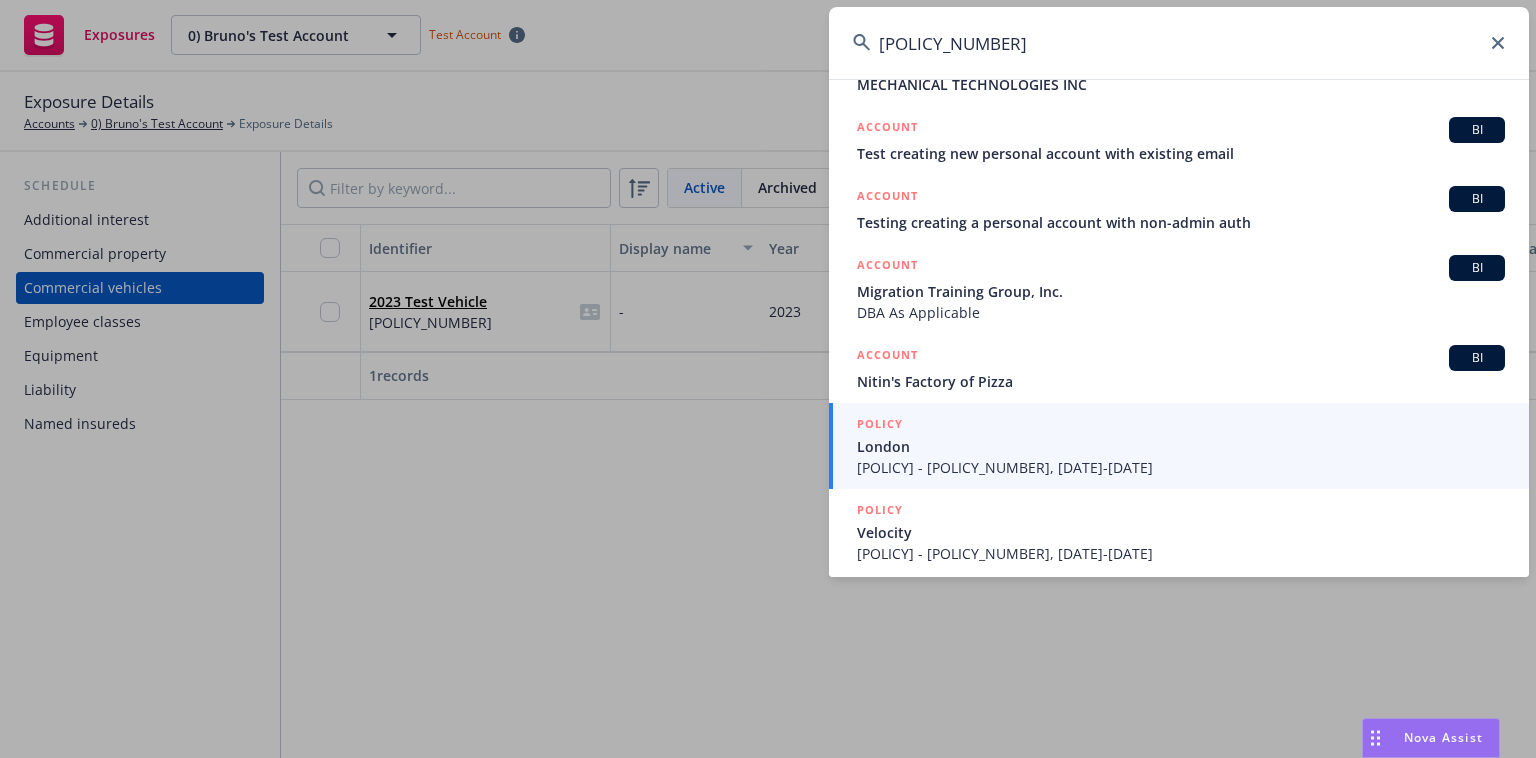 click on "1234567890" at bounding box center [1179, 43] 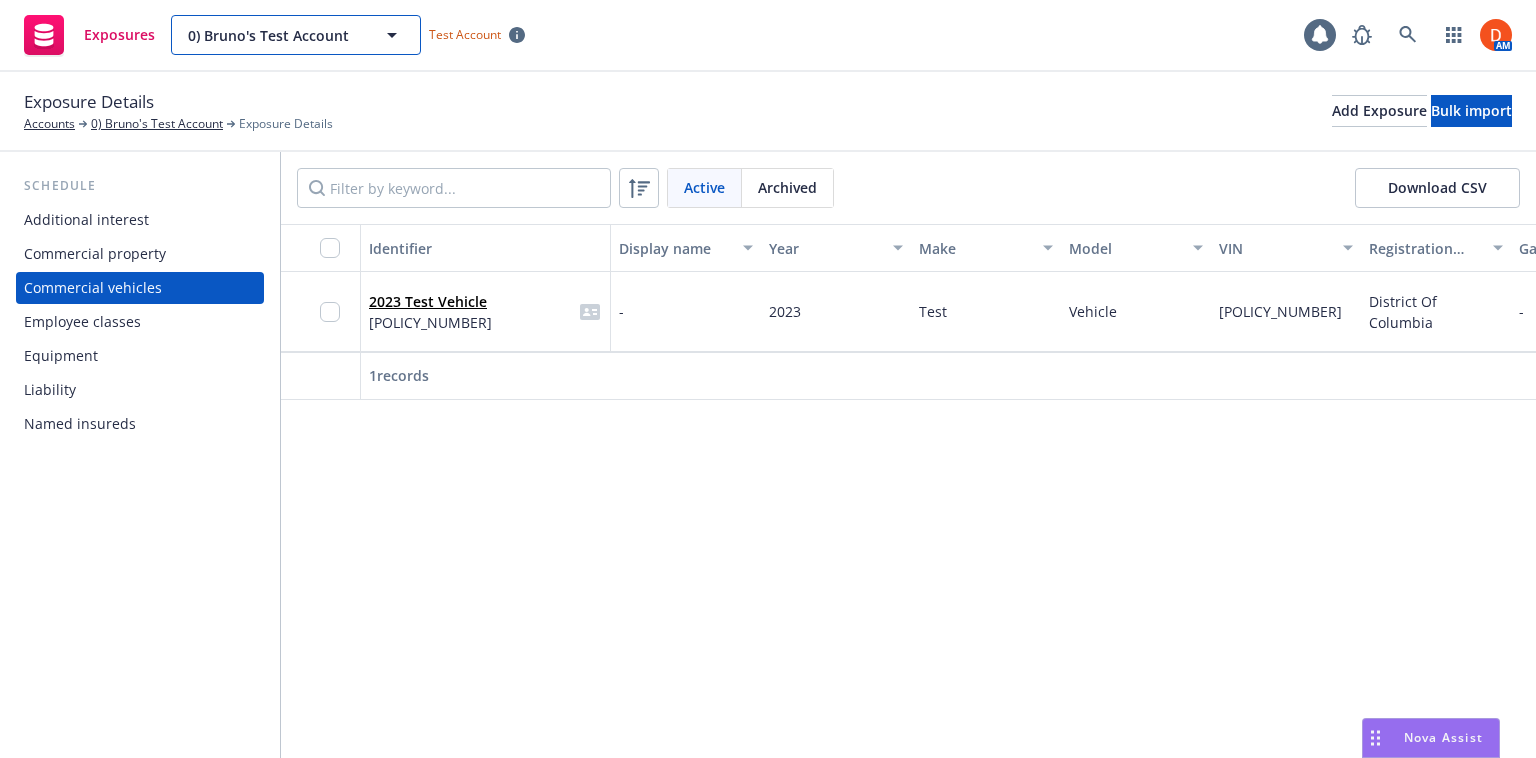 click on "0) Bruno's Test Account" at bounding box center [296, 35] 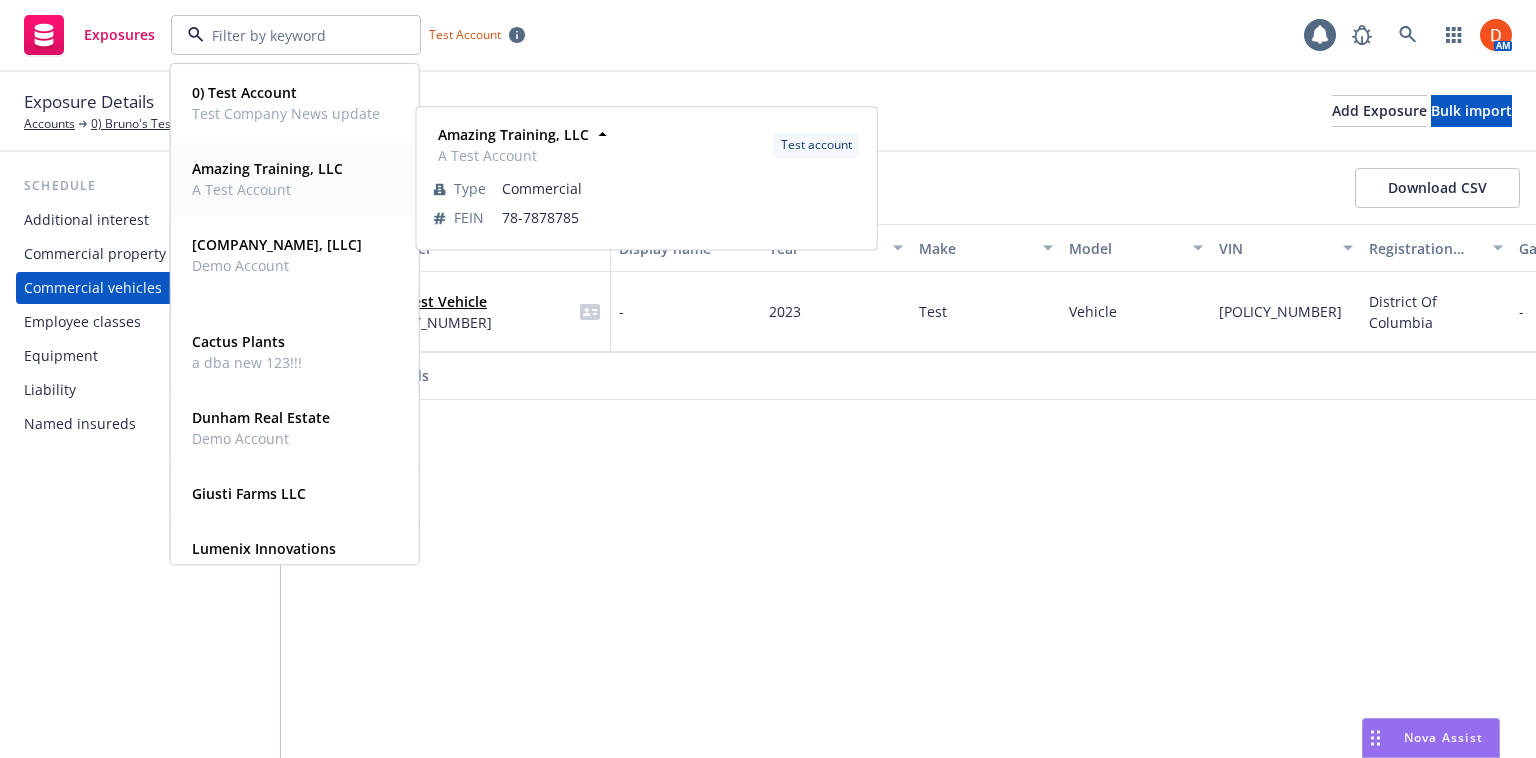 scroll, scrollTop: 231, scrollLeft: 0, axis: vertical 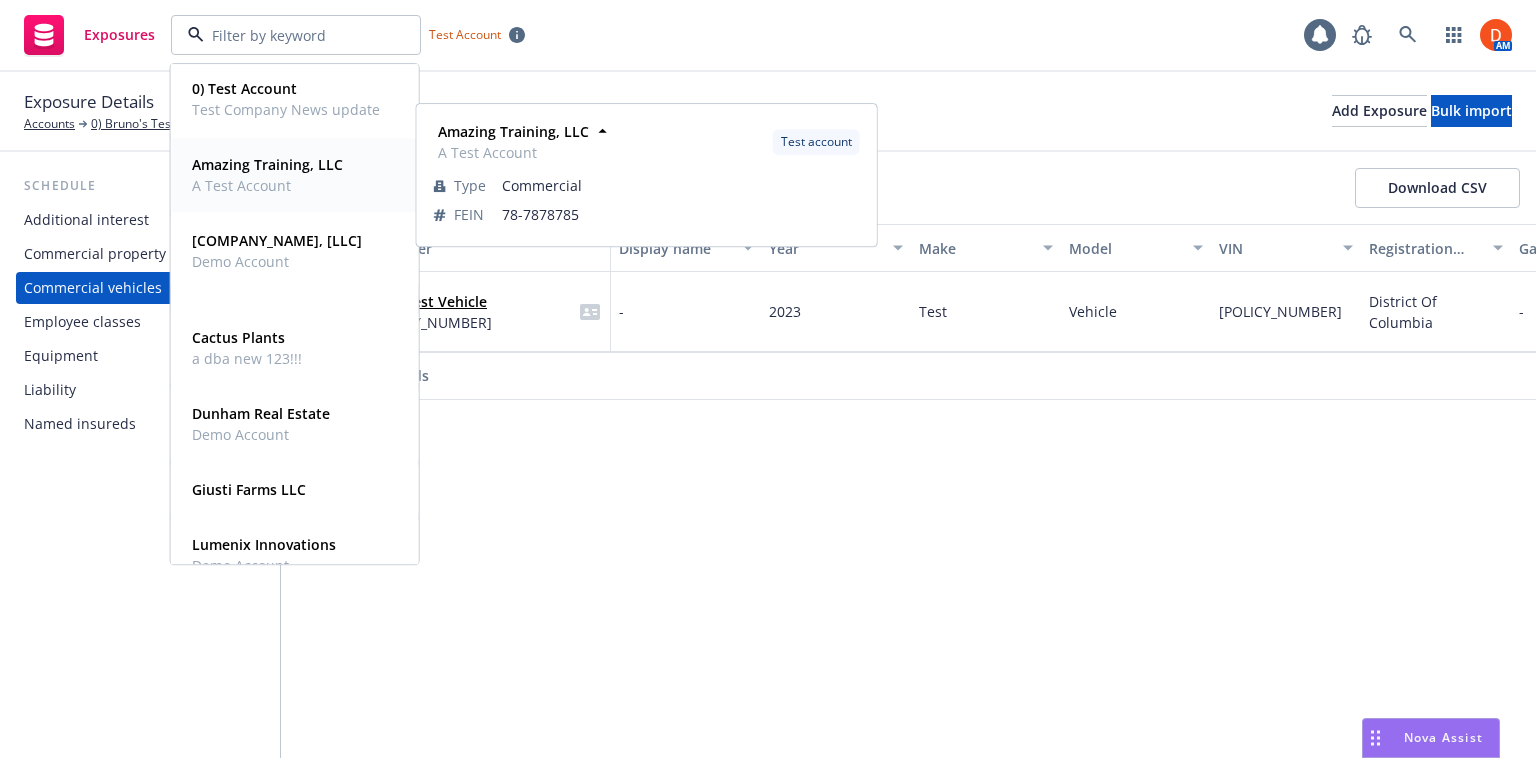 click on "Dunham Real Estate" at bounding box center [261, 413] 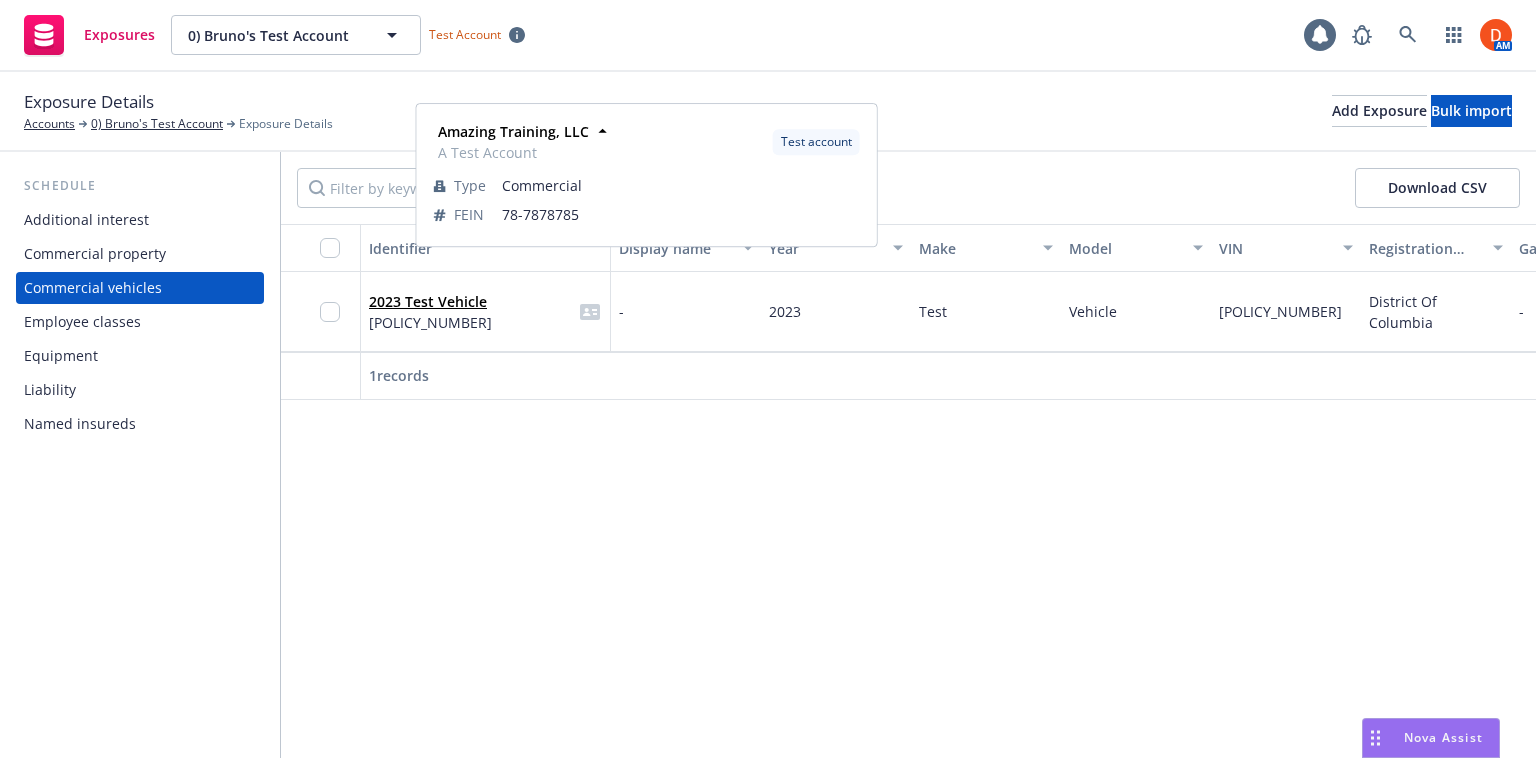 type on "0) Bruno's Test Account" 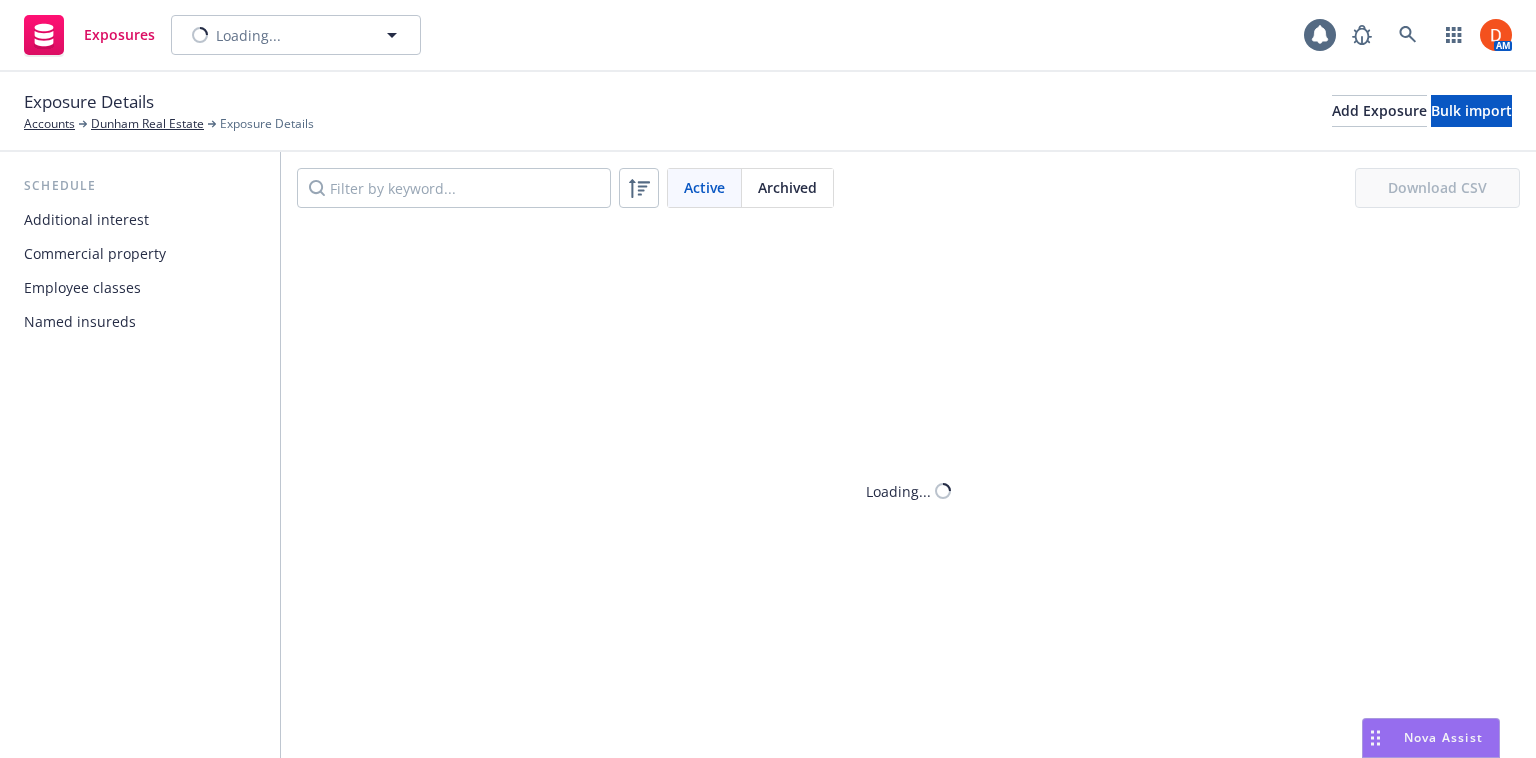 type on "Dunham Real Estate" 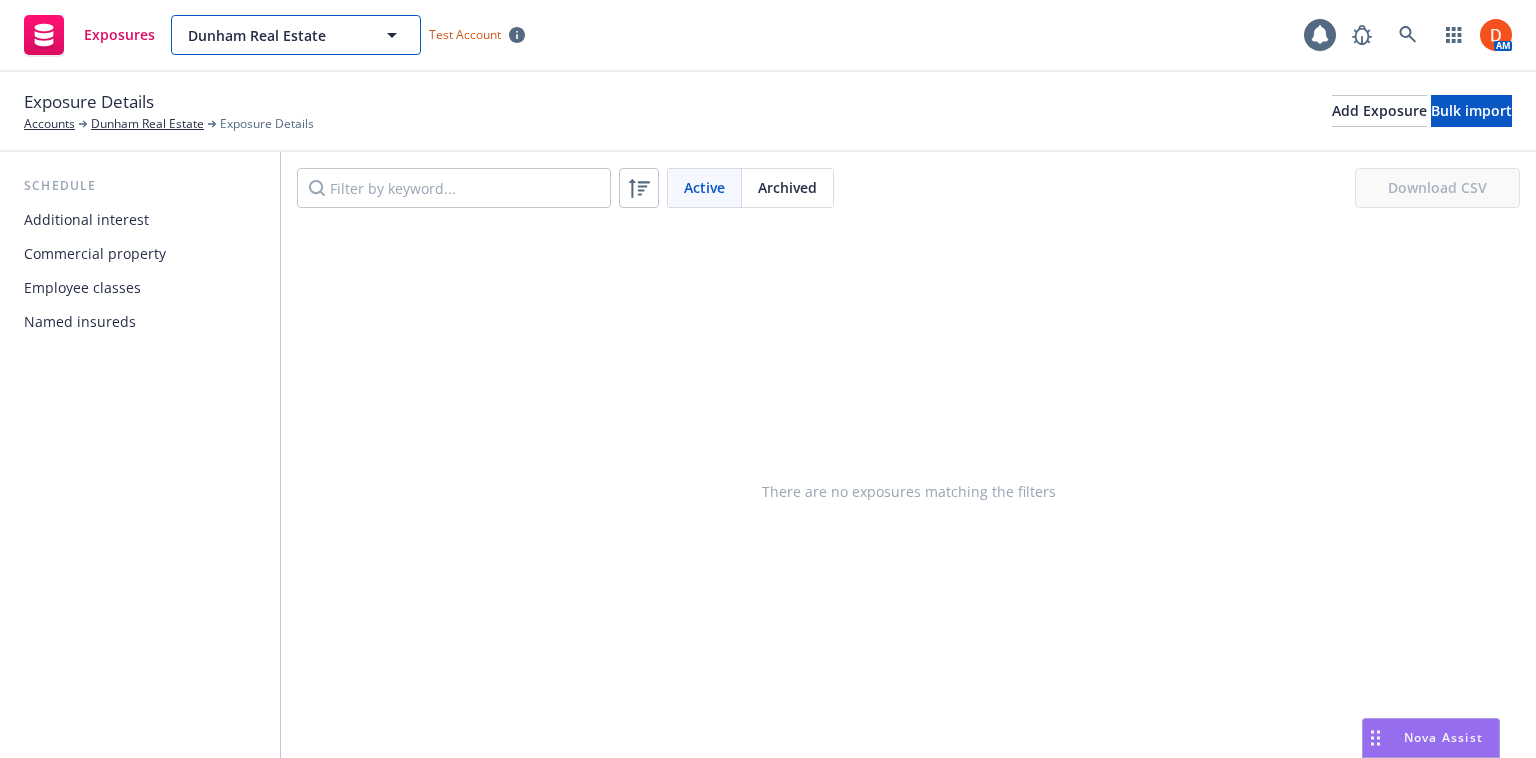 click on "Dunham Real Estate" at bounding box center [274, 35] 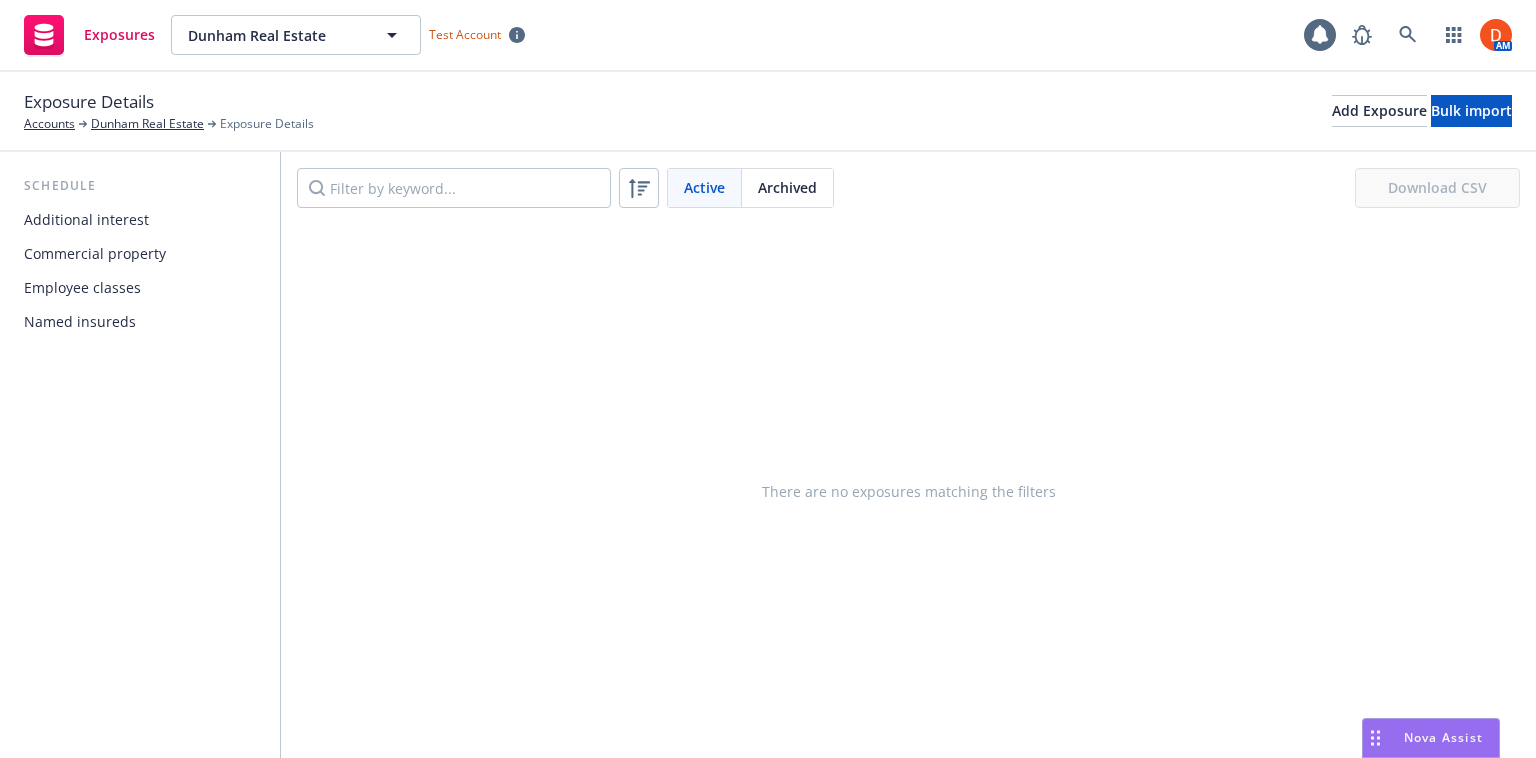 type 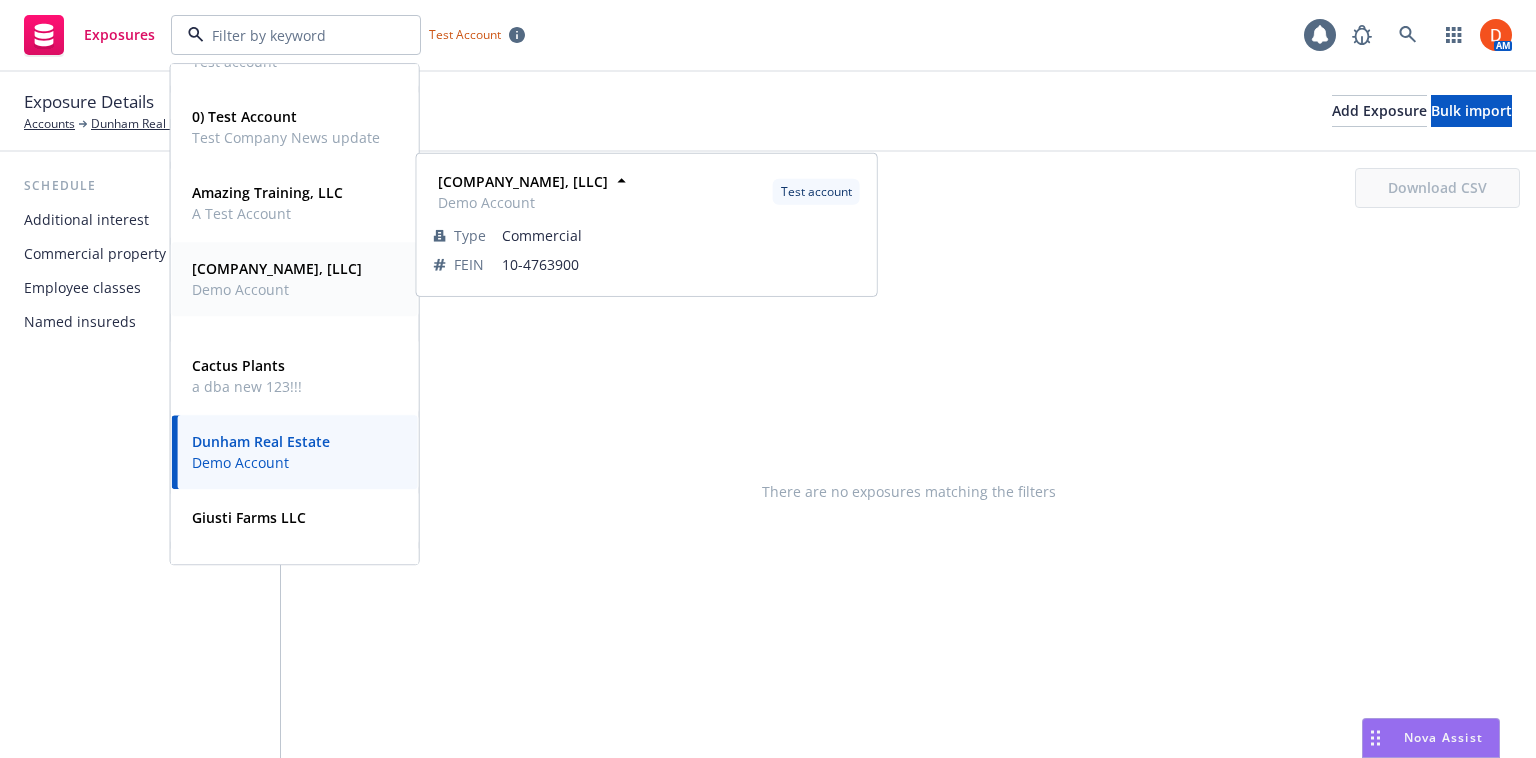 scroll, scrollTop: 268, scrollLeft: 0, axis: vertical 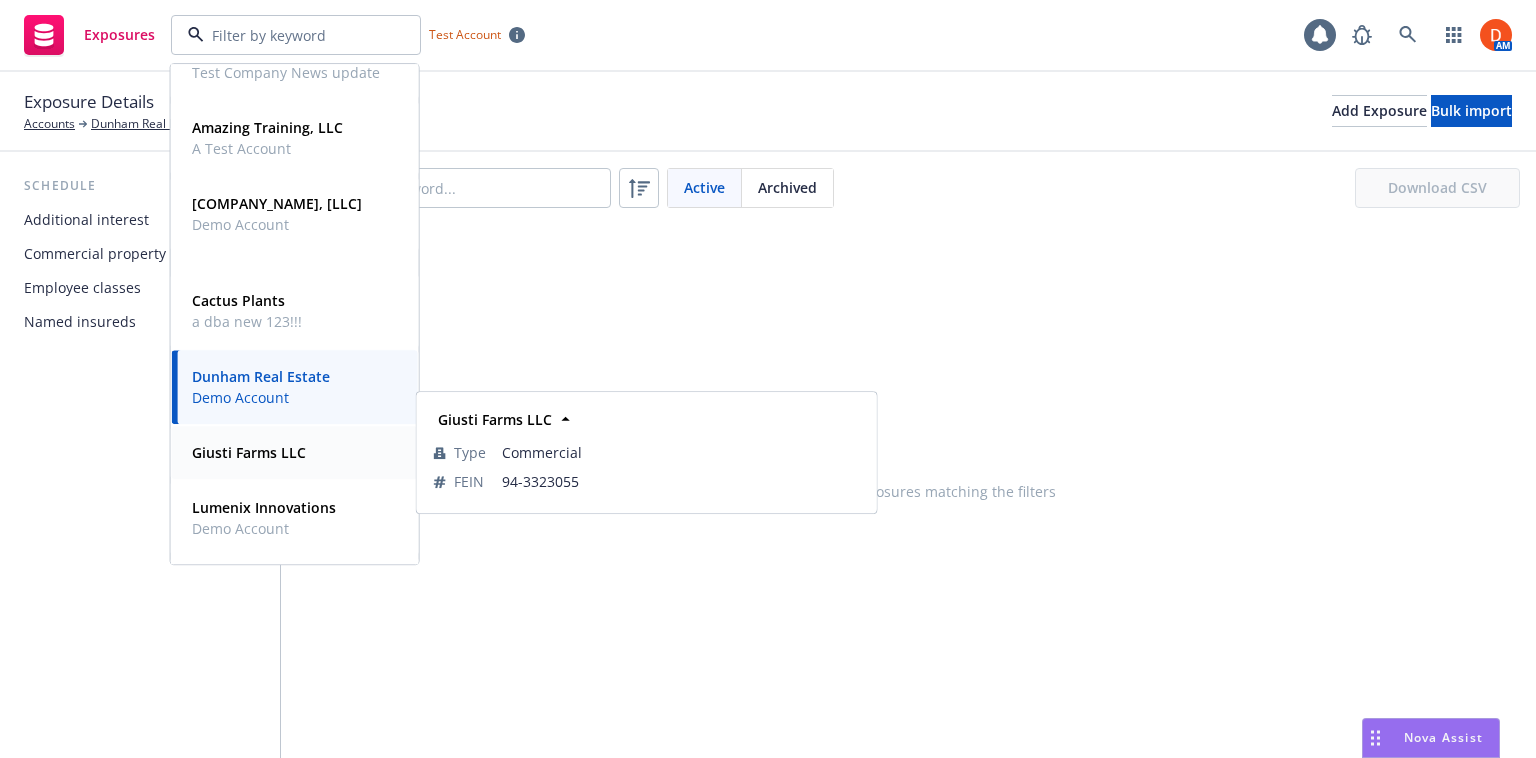 click on "Giusti Farms LLC" at bounding box center (249, 452) 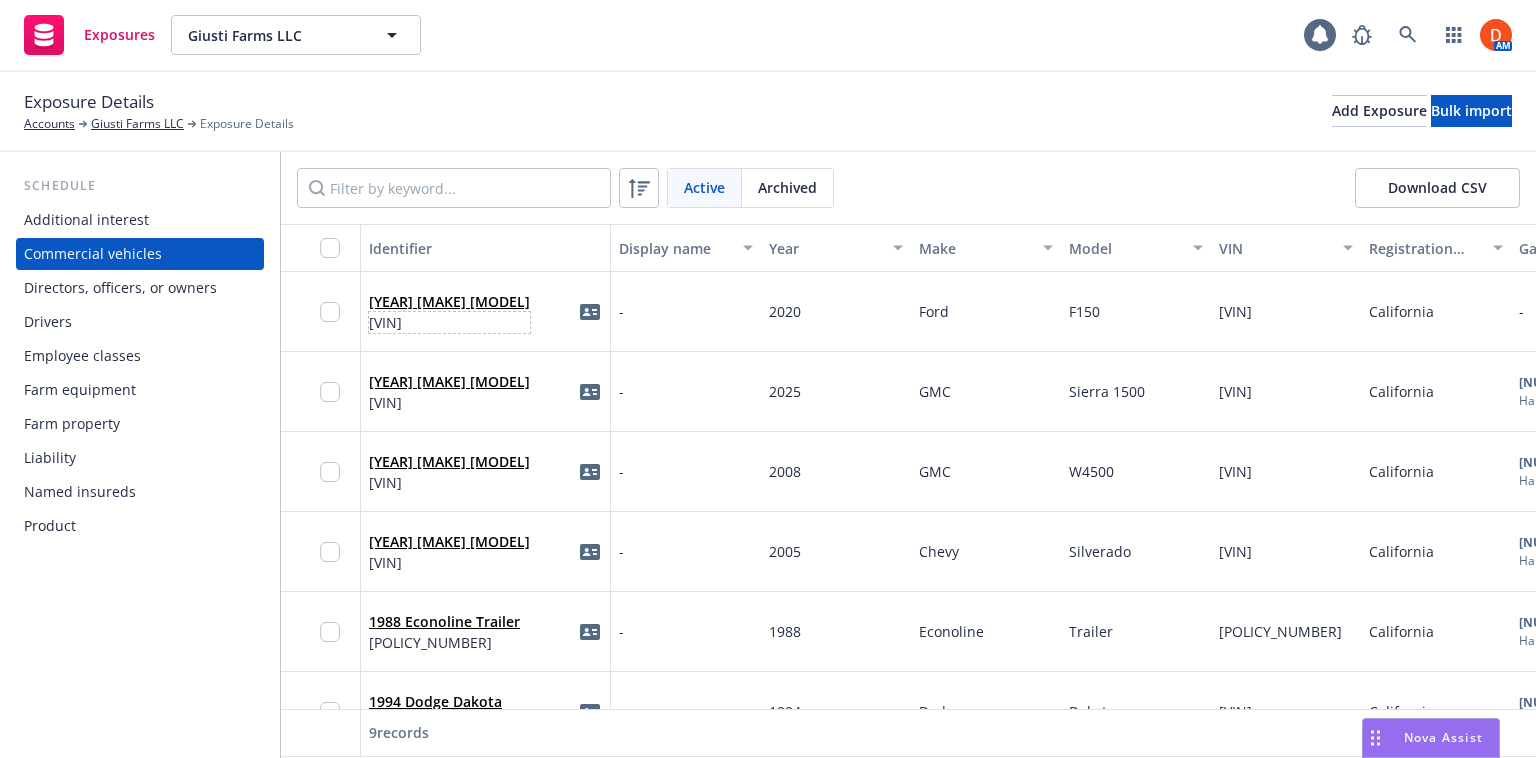 drag, startPoint x: 369, startPoint y: 324, endPoint x: 517, endPoint y: 331, distance: 148.16545 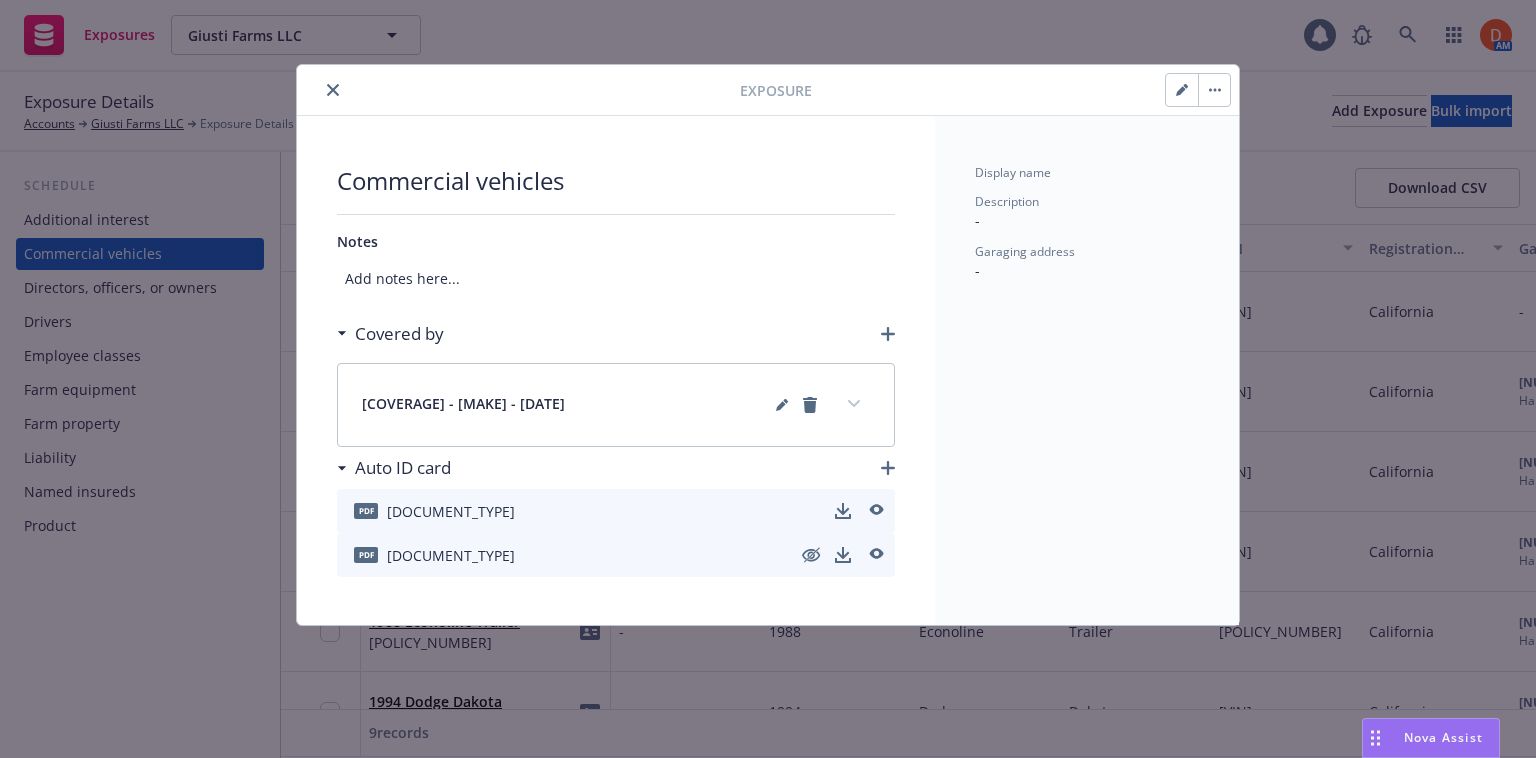 click at bounding box center (333, 90) 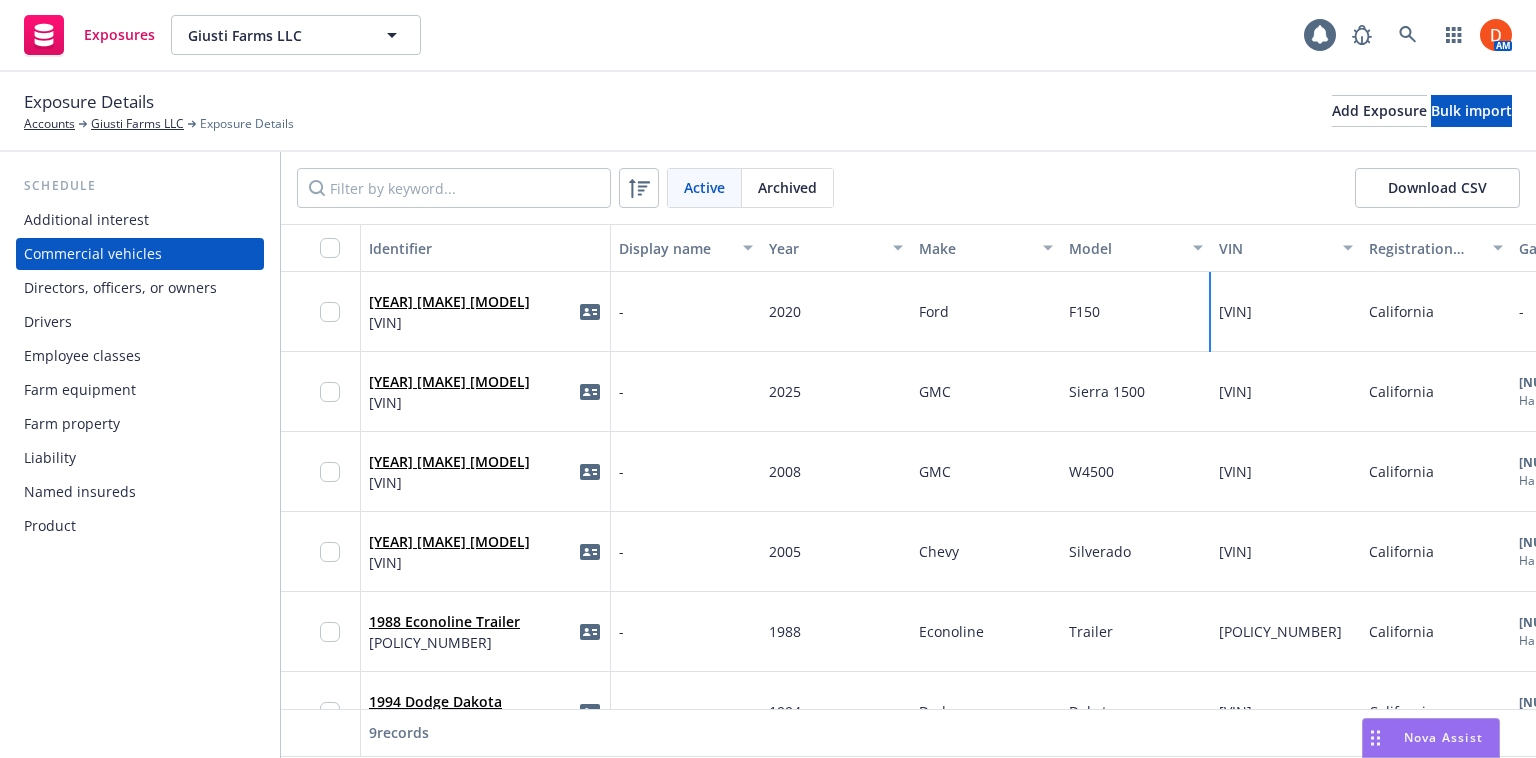 drag, startPoint x: 1236, startPoint y: 320, endPoint x: 1220, endPoint y: 303, distance: 23.345236 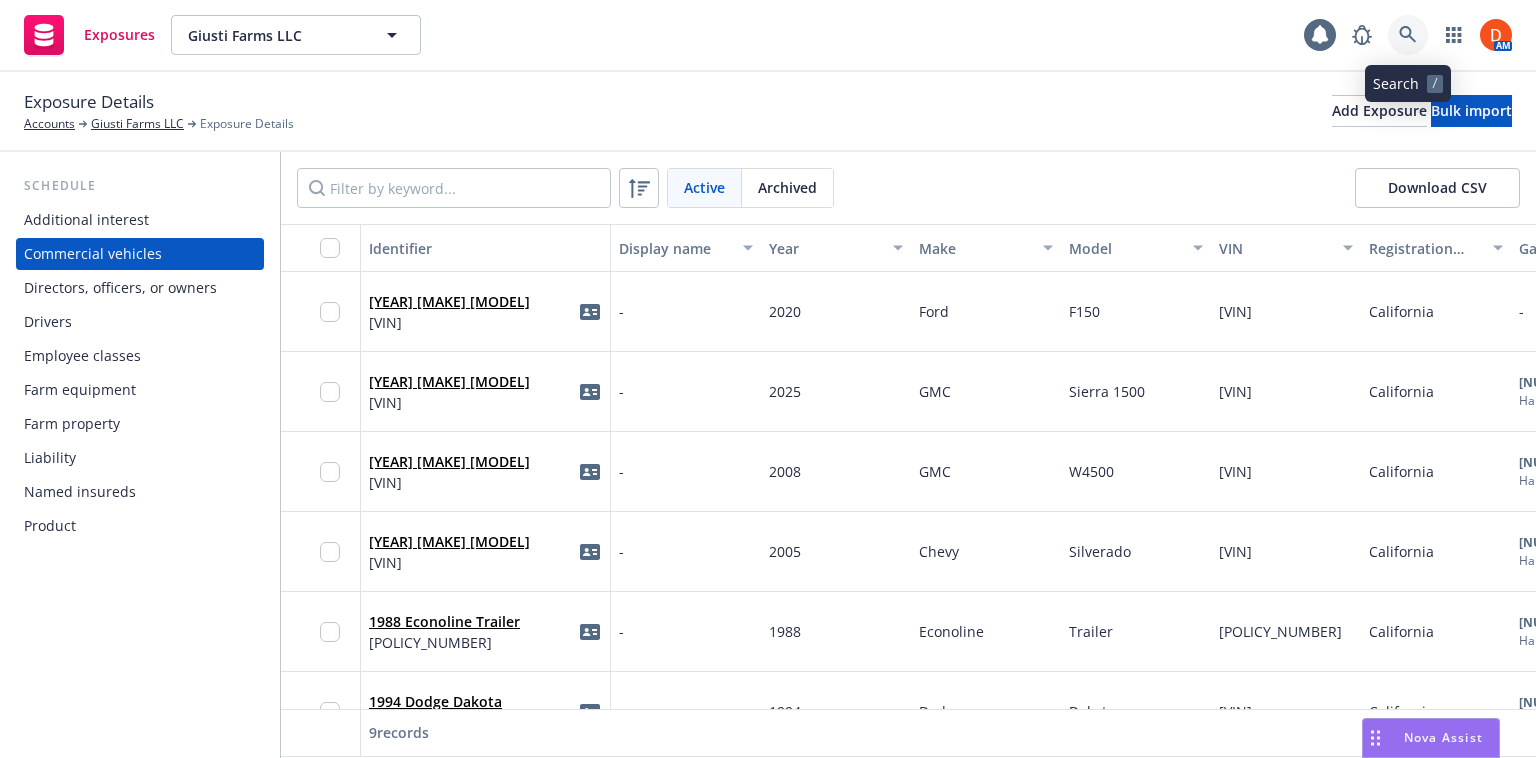 click at bounding box center [1408, 35] 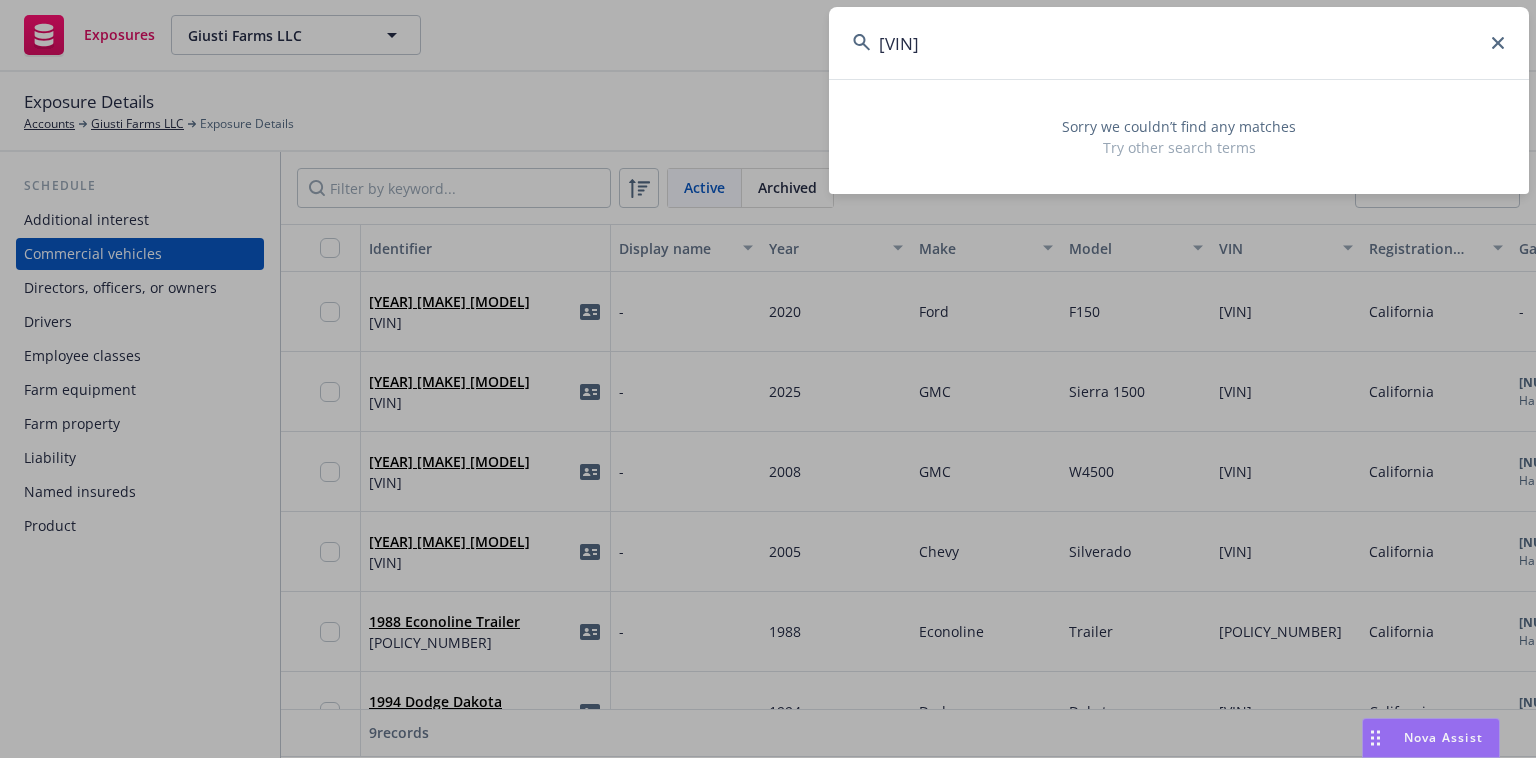 type on "1FTEX1EP6LKE74198" 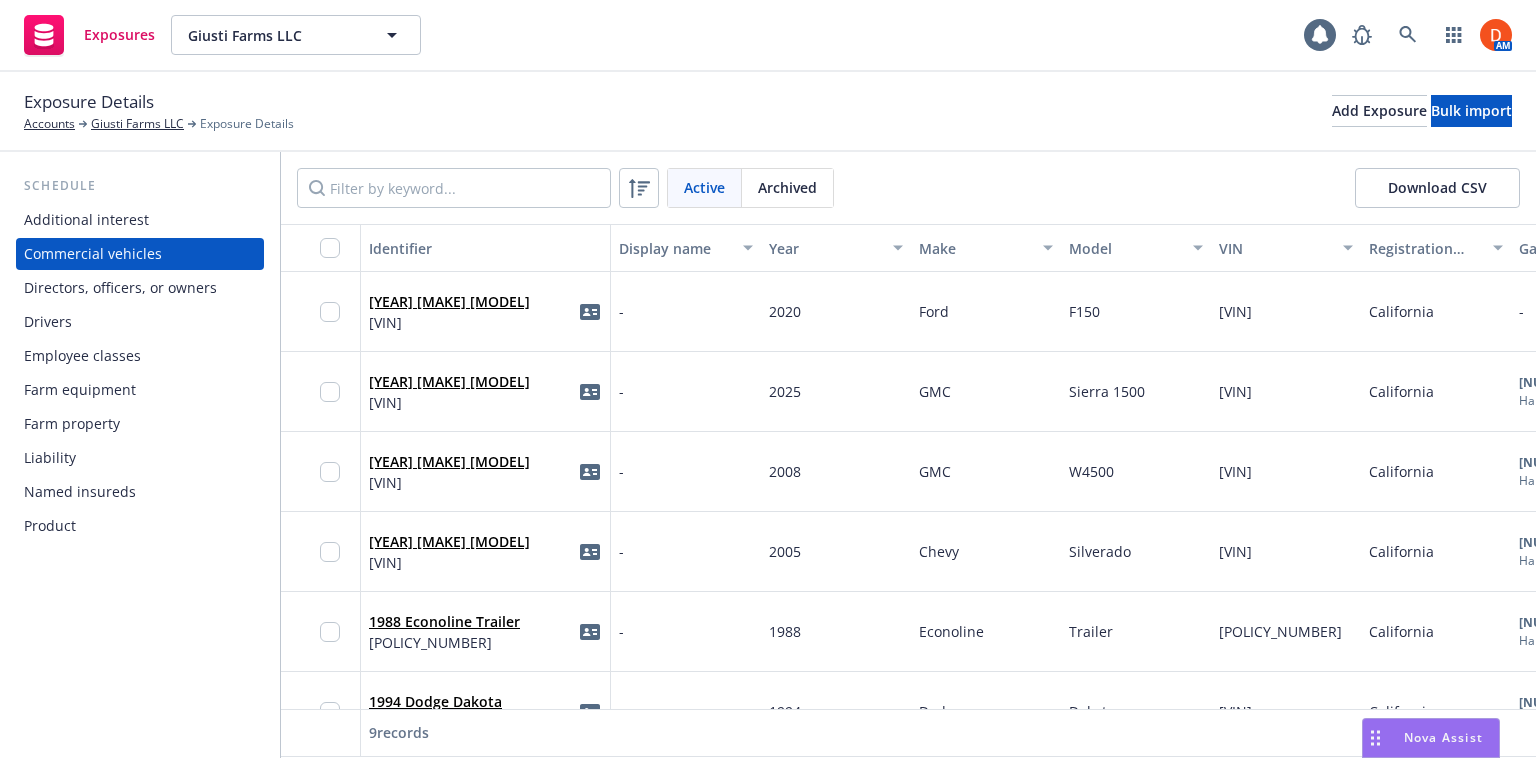 click on "Named insureds" at bounding box center [140, 492] 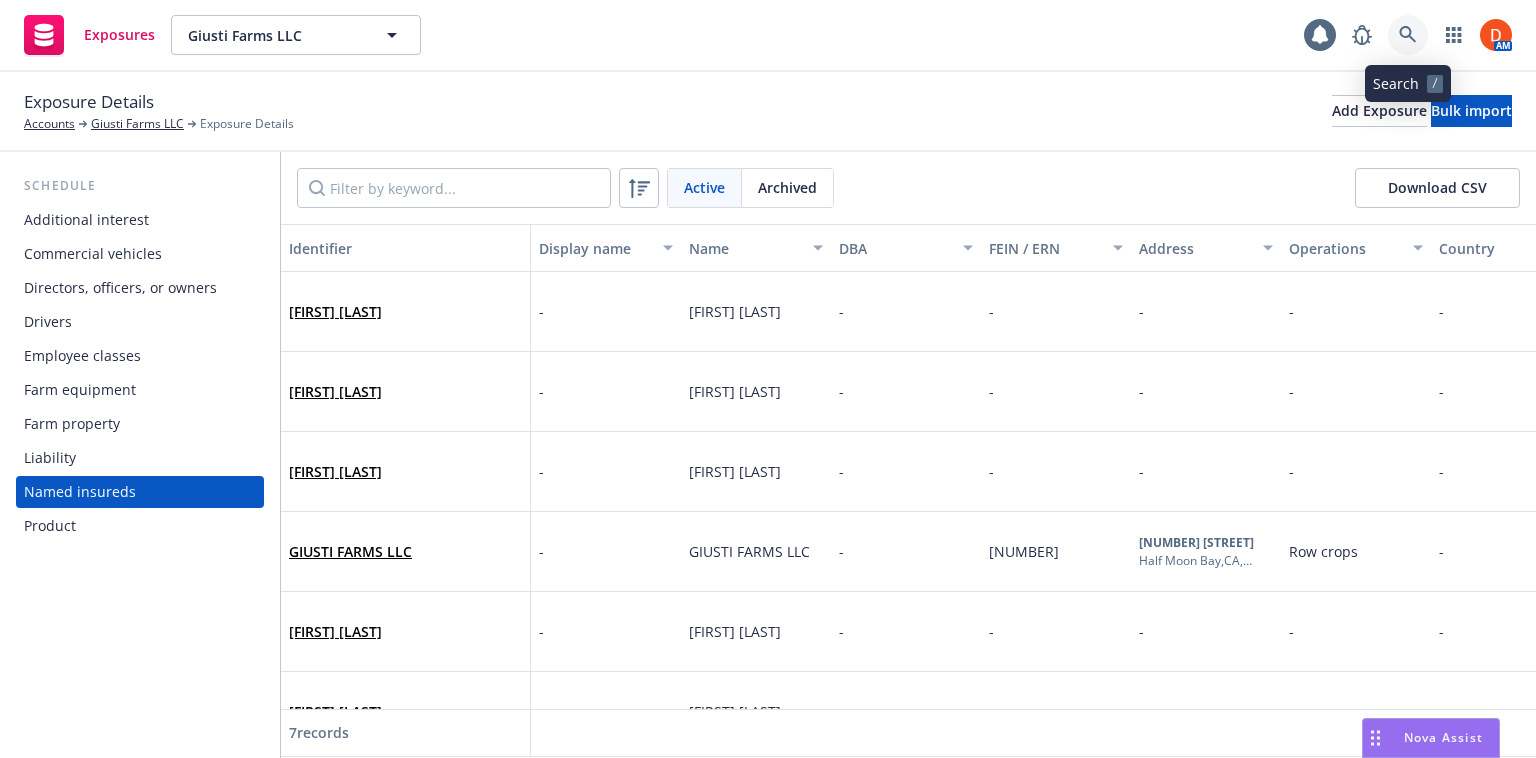 click 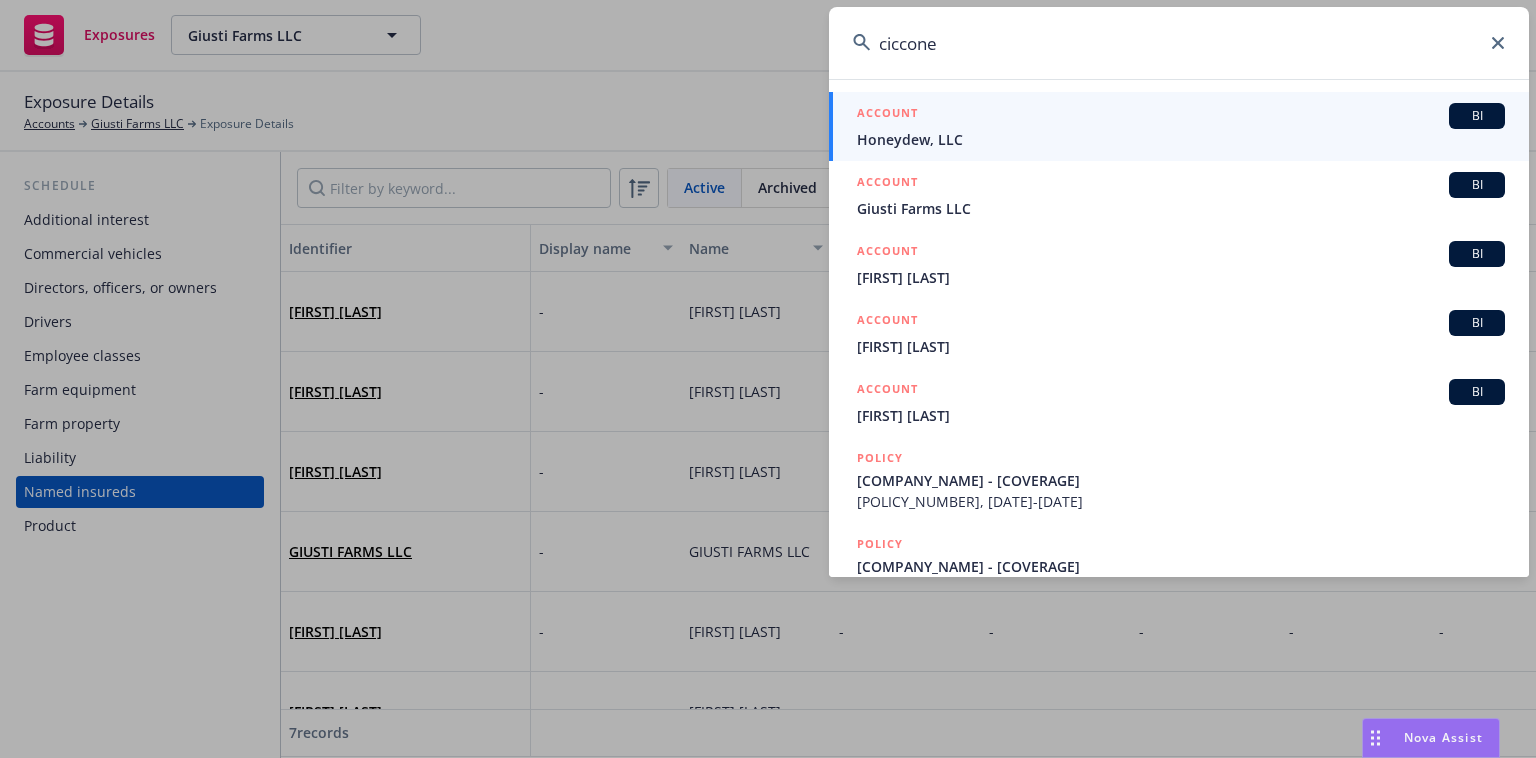 type on "ciccone" 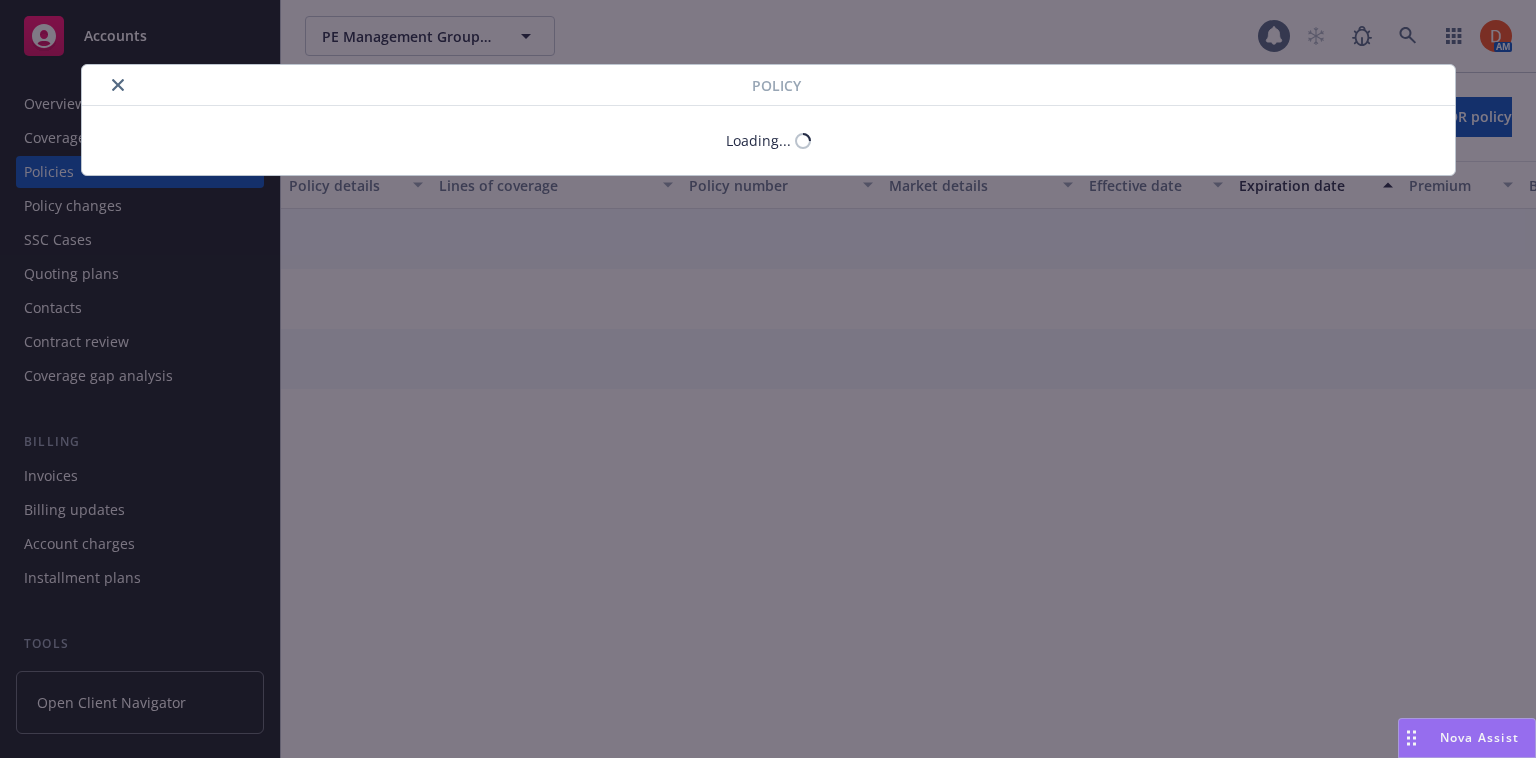 scroll, scrollTop: 0, scrollLeft: 0, axis: both 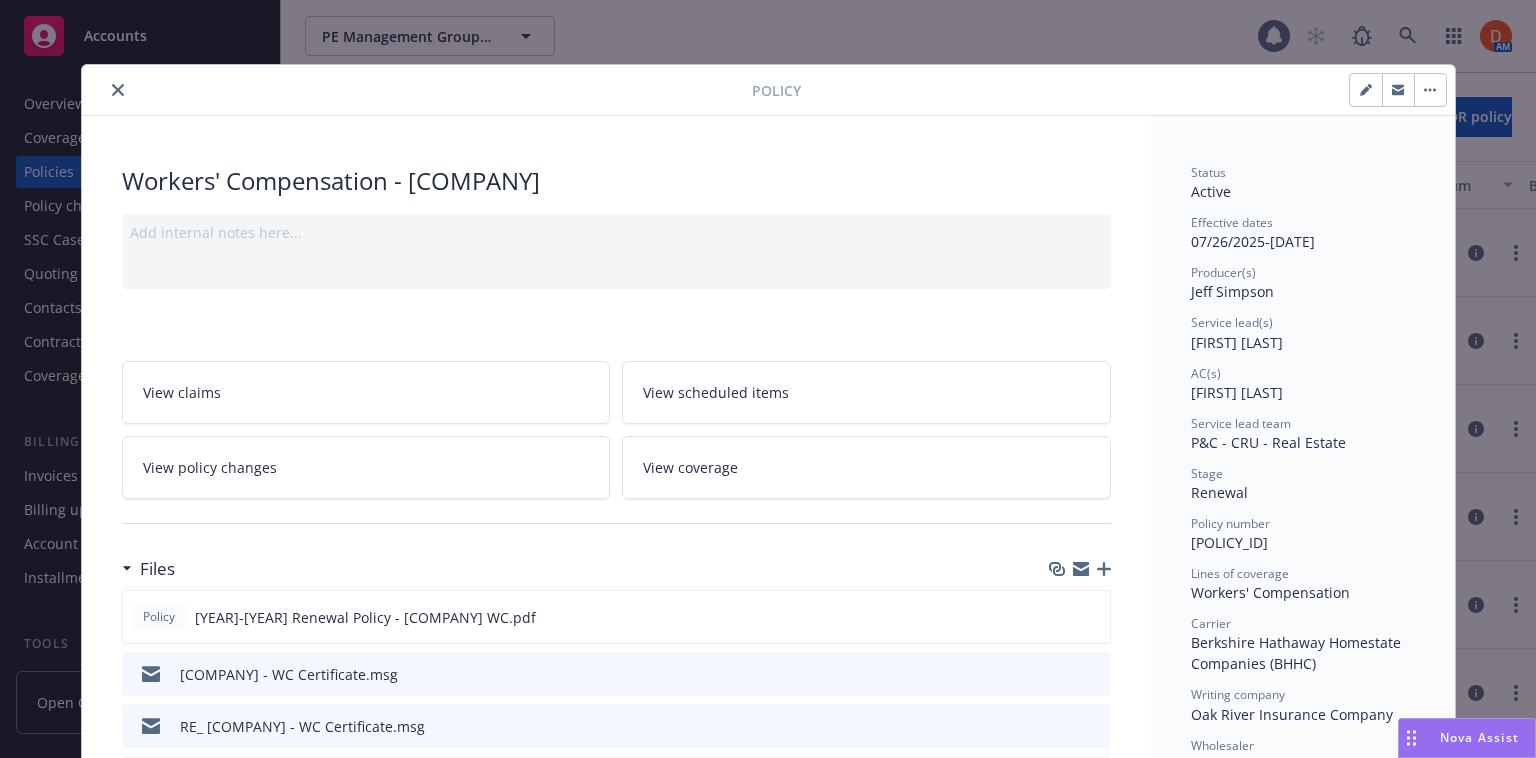 click 